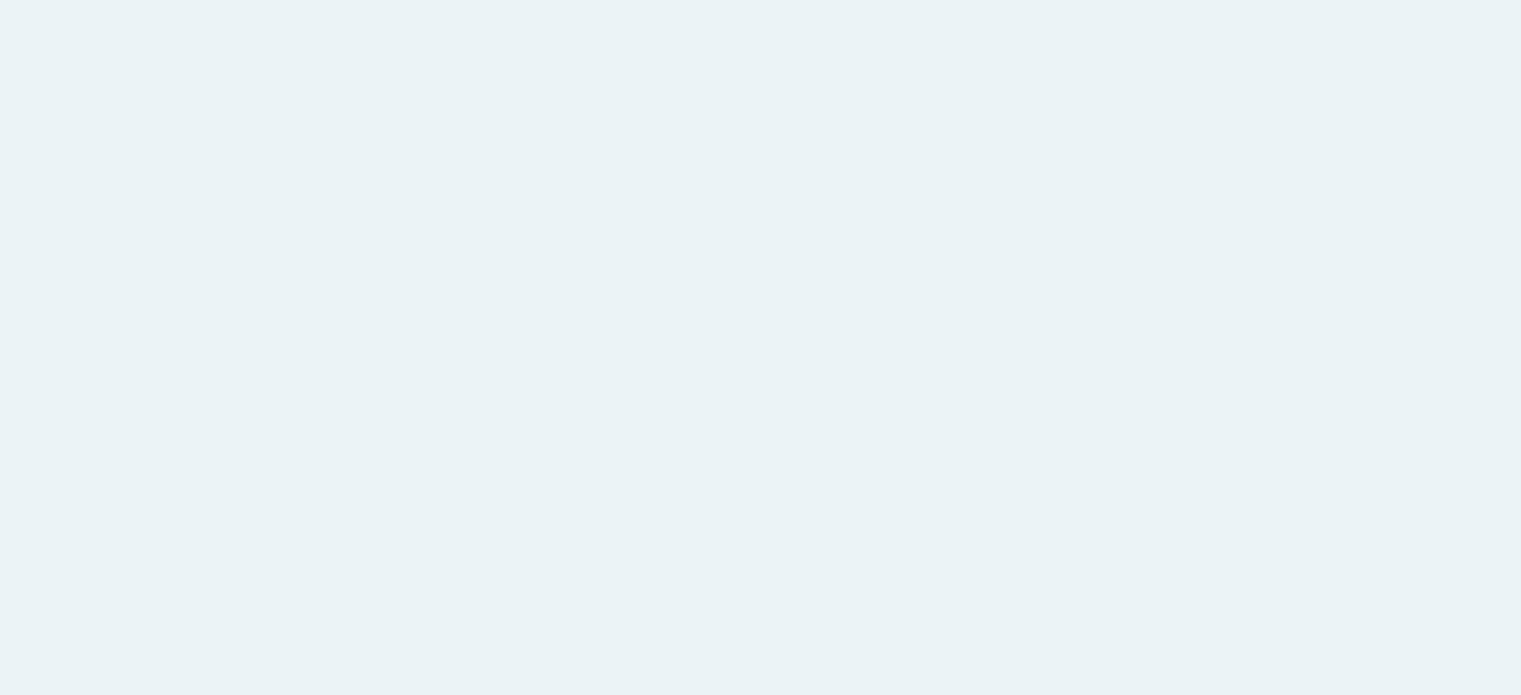 scroll, scrollTop: 0, scrollLeft: 0, axis: both 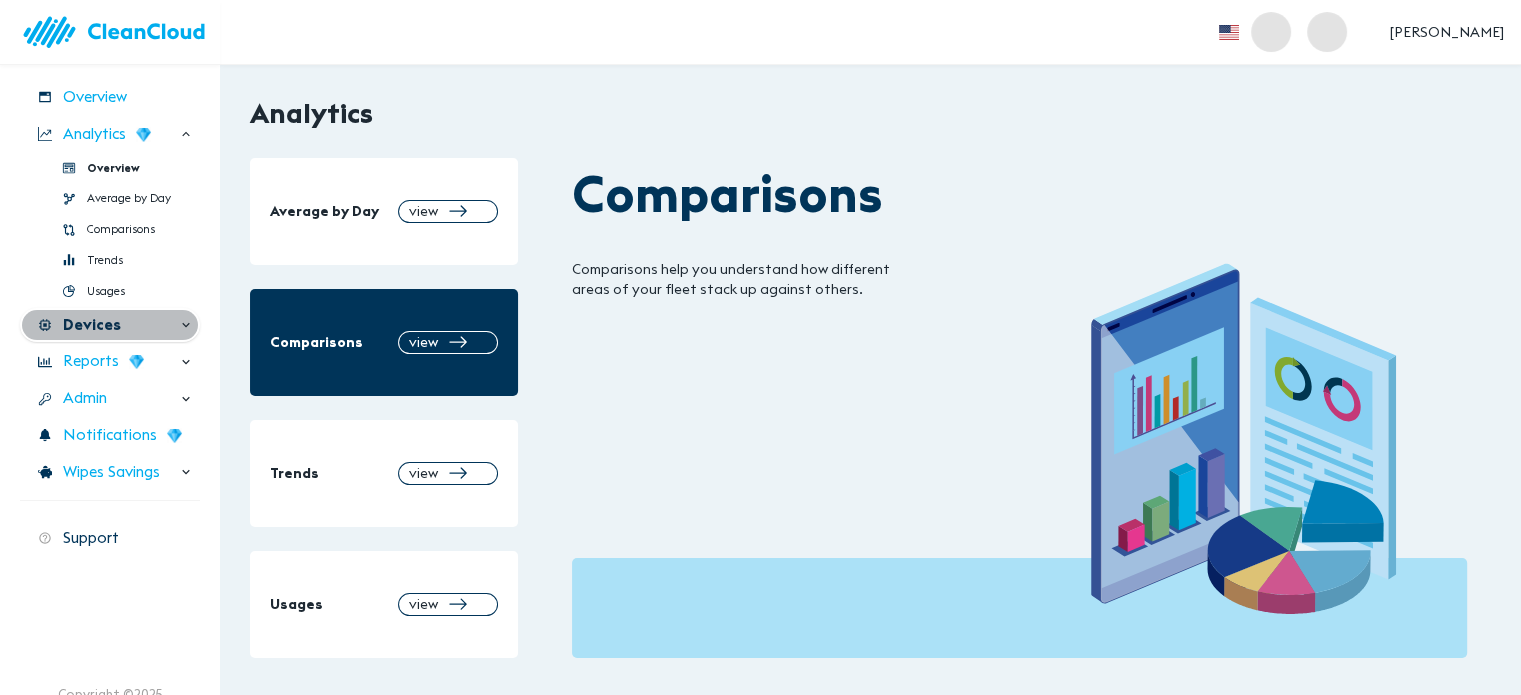 click on "Devices" at bounding box center (92, 325) 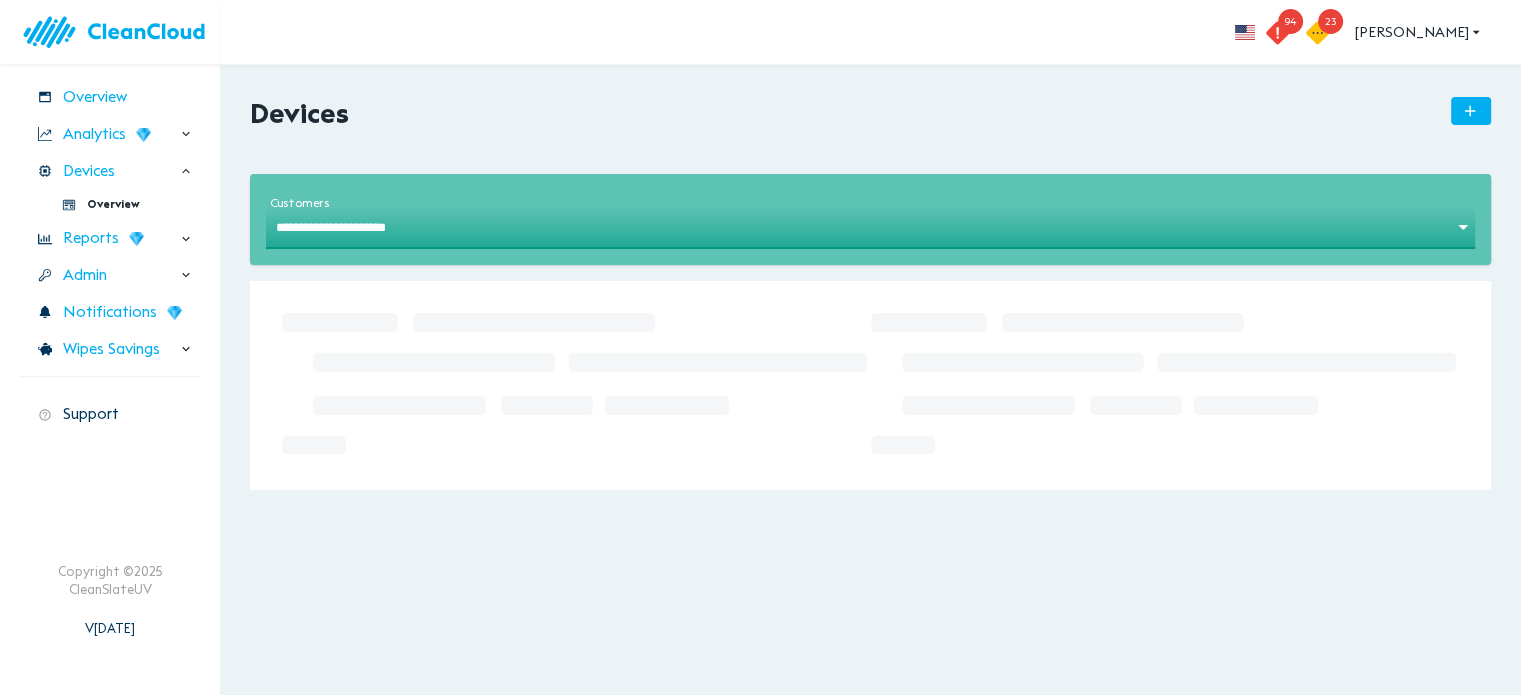 click on "**********" at bounding box center [760, 347] 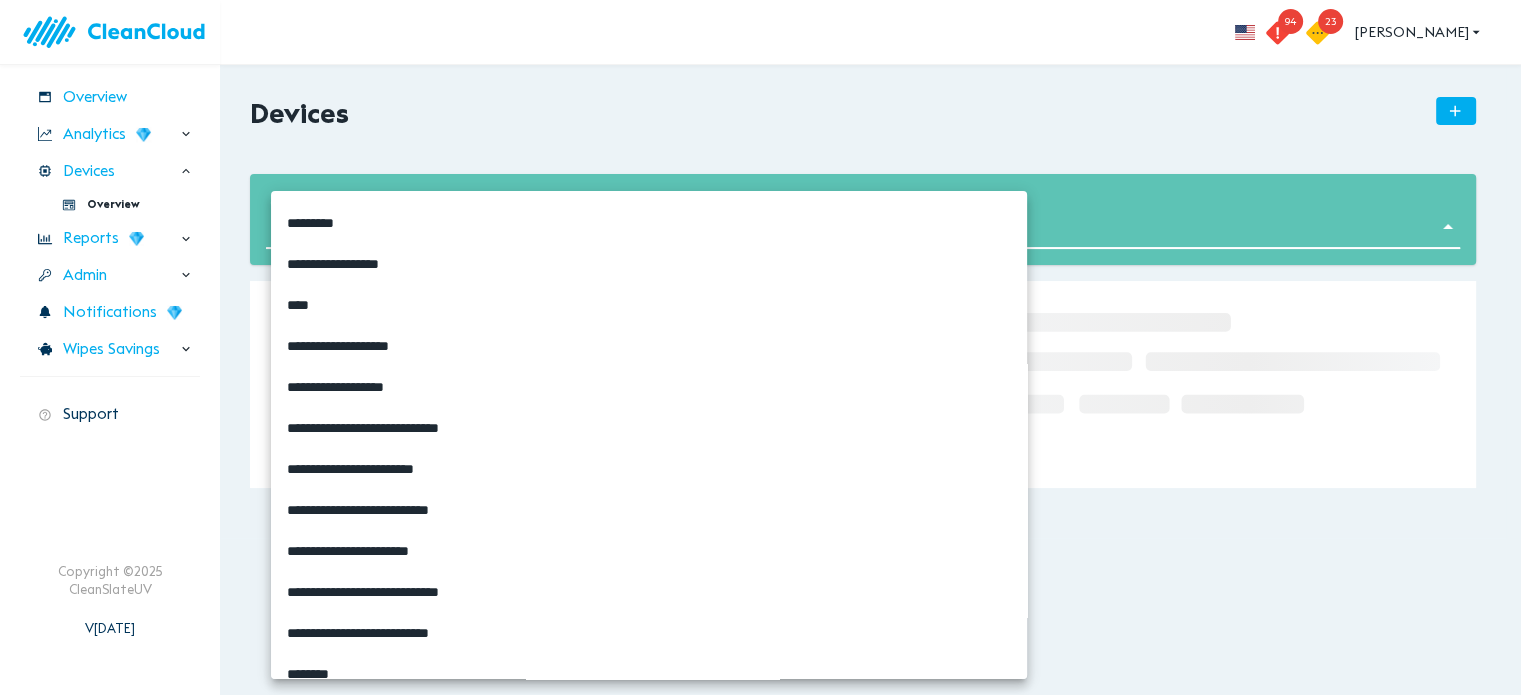 scroll, scrollTop: 3900, scrollLeft: 0, axis: vertical 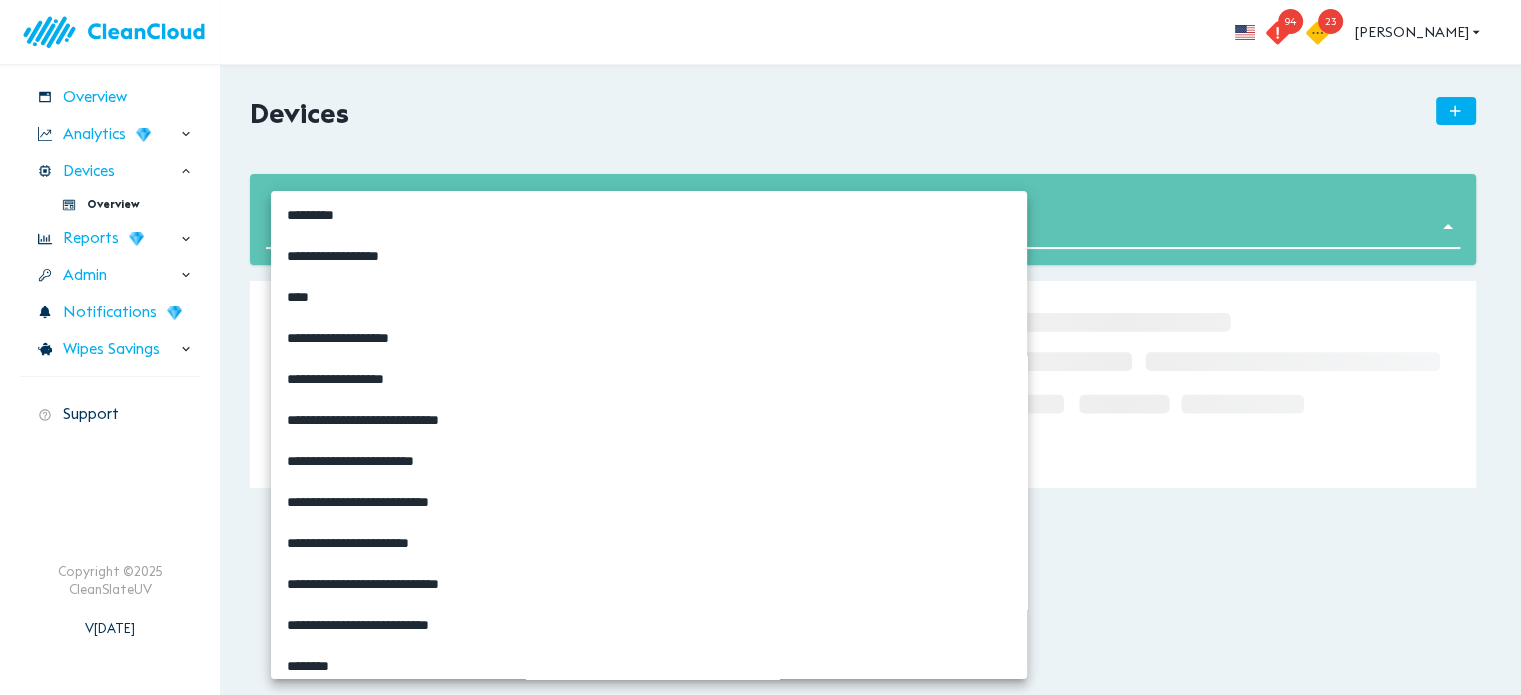 click on "**********" at bounding box center (457, 337) 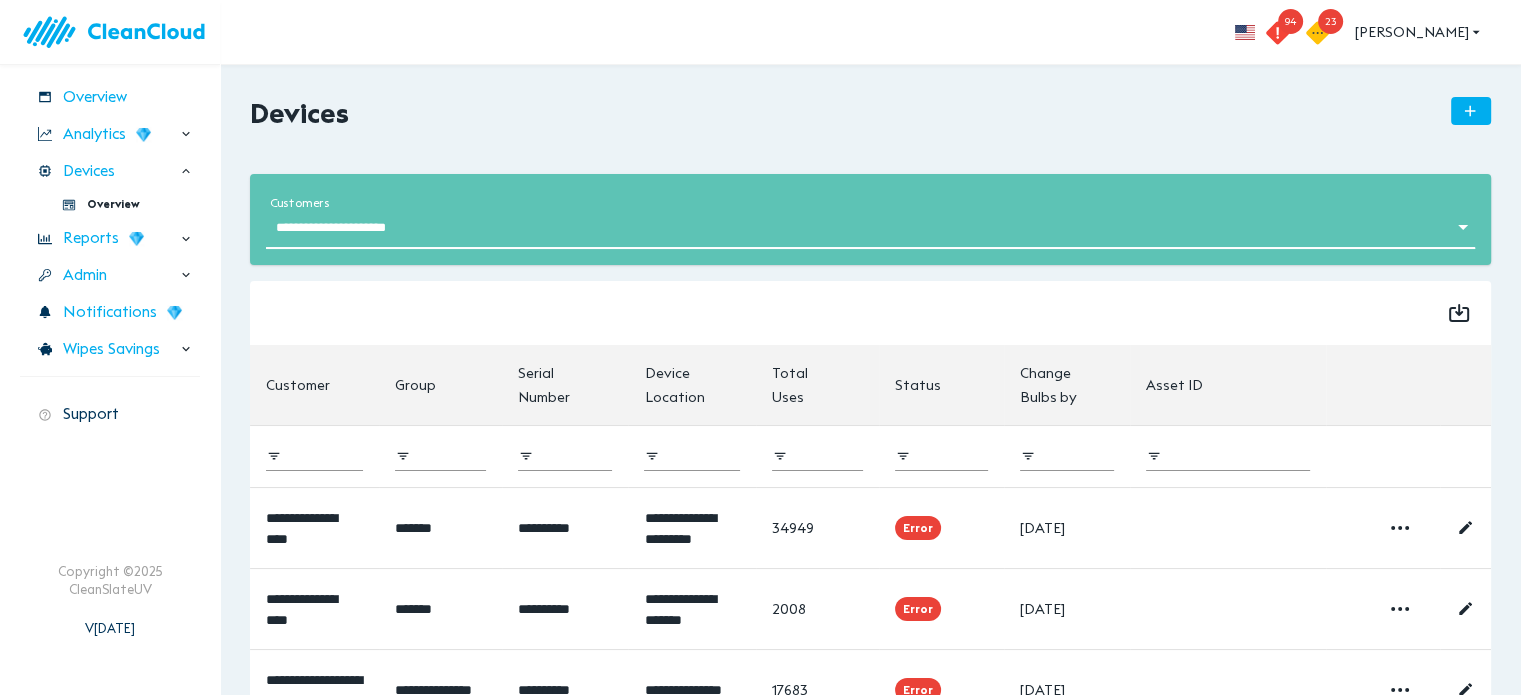type on "**********" 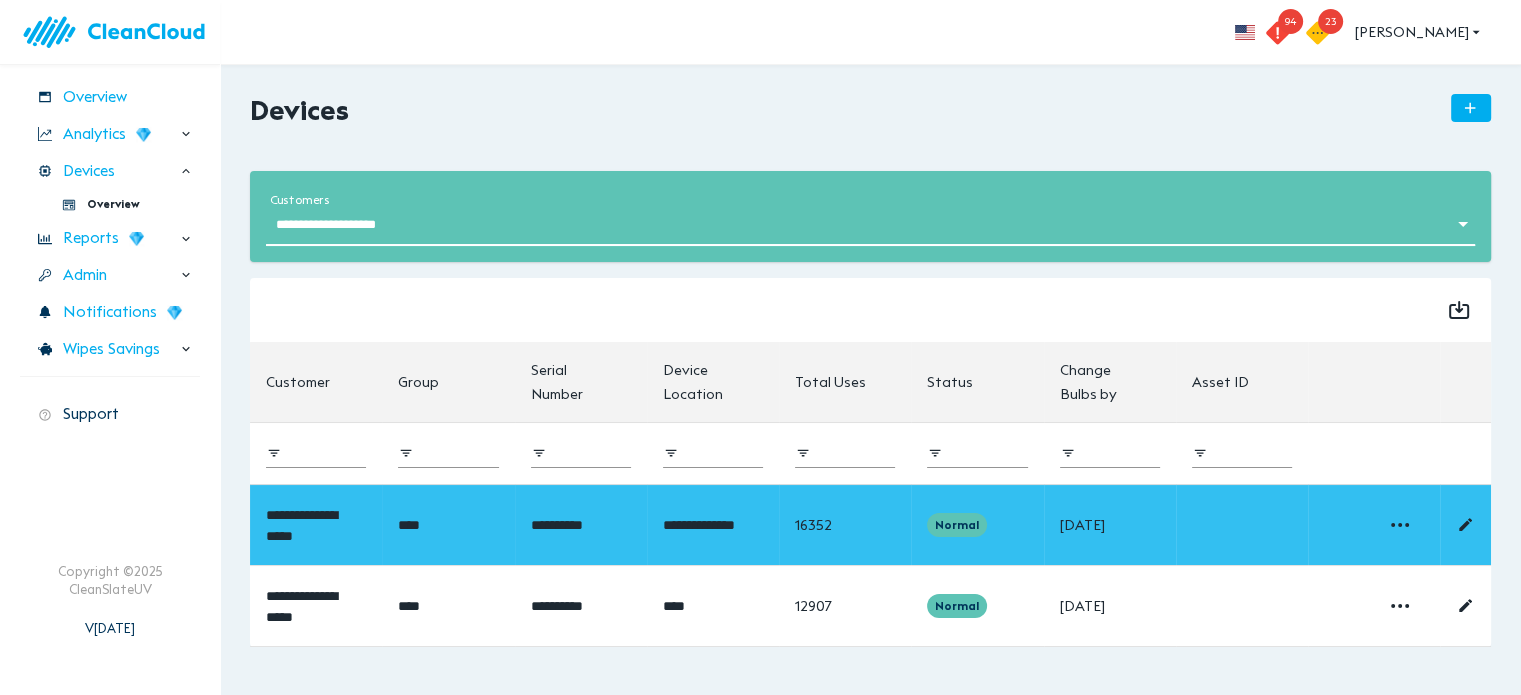 scroll, scrollTop: 4, scrollLeft: 0, axis: vertical 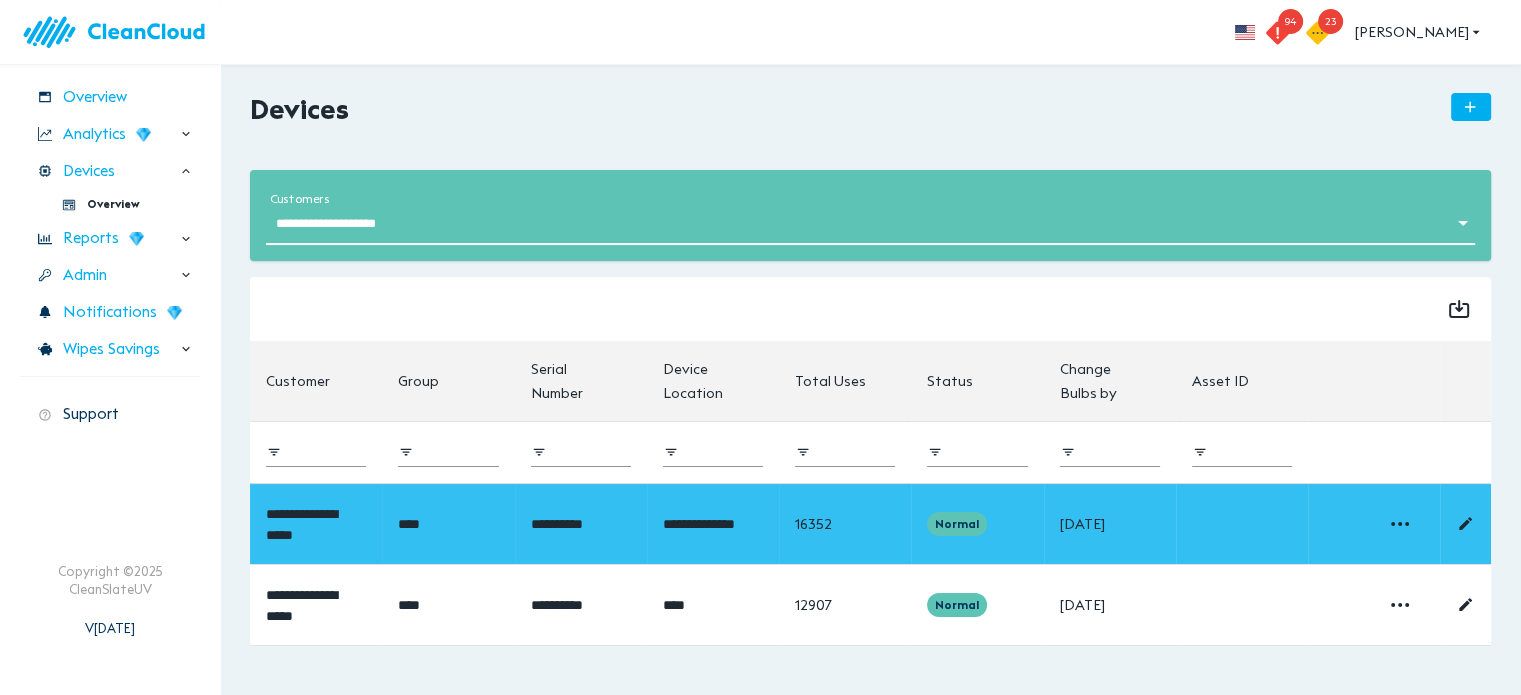 click on "**********" at bounding box center [301, 524] 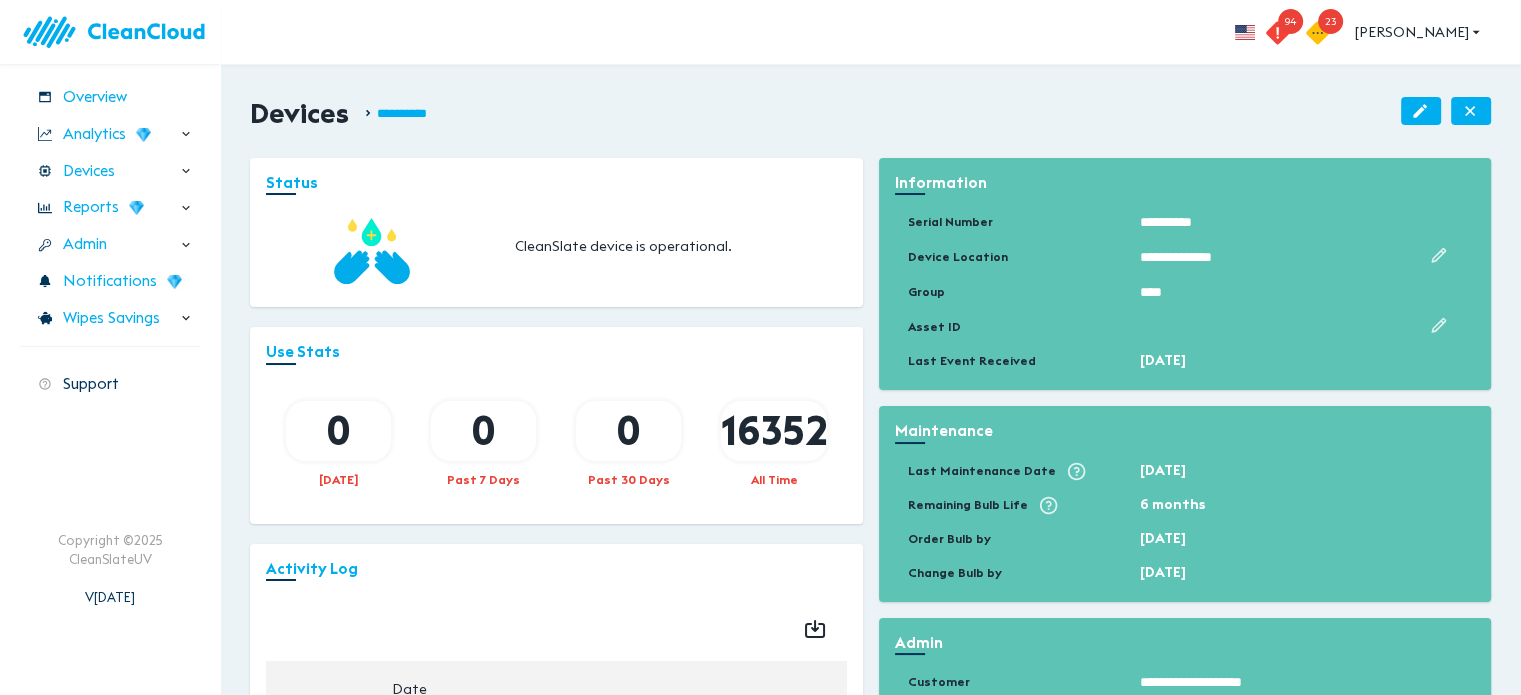 scroll, scrollTop: 0, scrollLeft: 0, axis: both 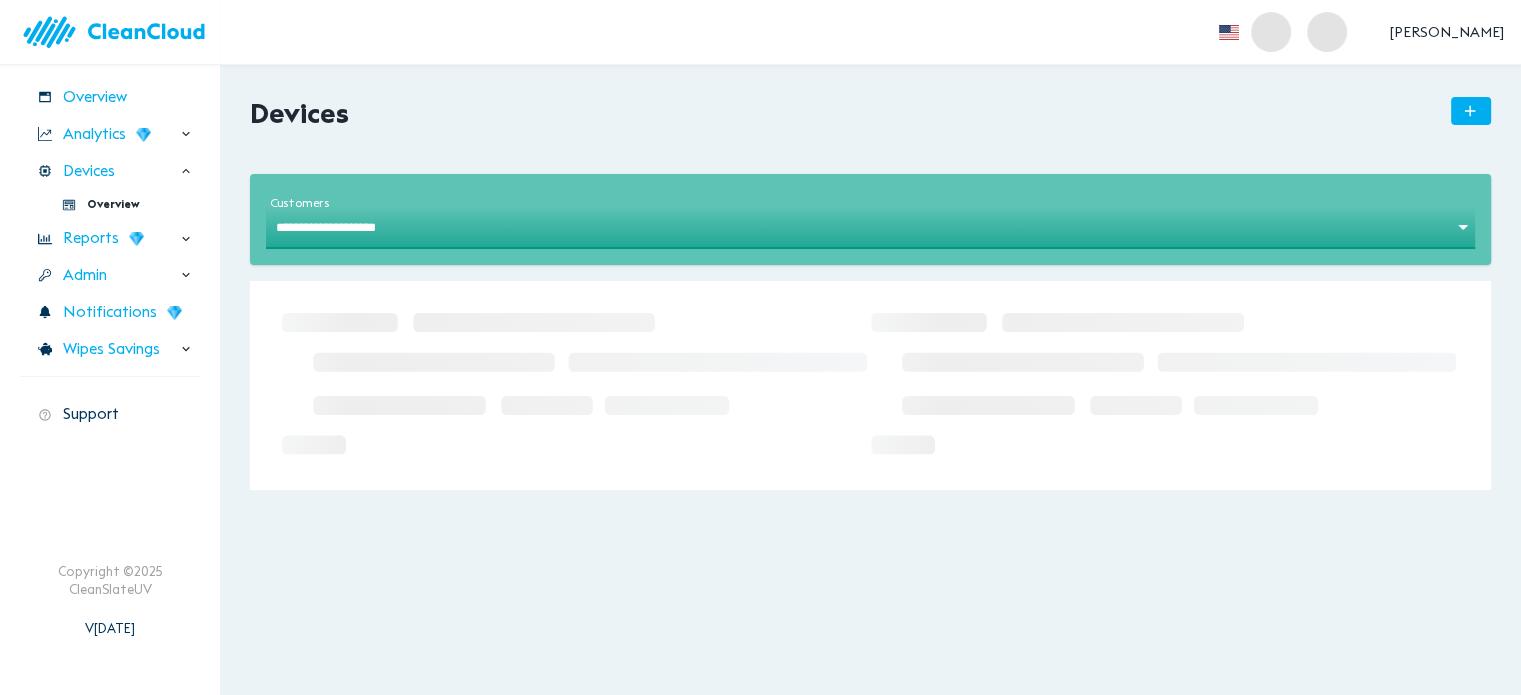 drag, startPoint x: 391, startPoint y: 203, endPoint x: 402, endPoint y: 234, distance: 32.89377 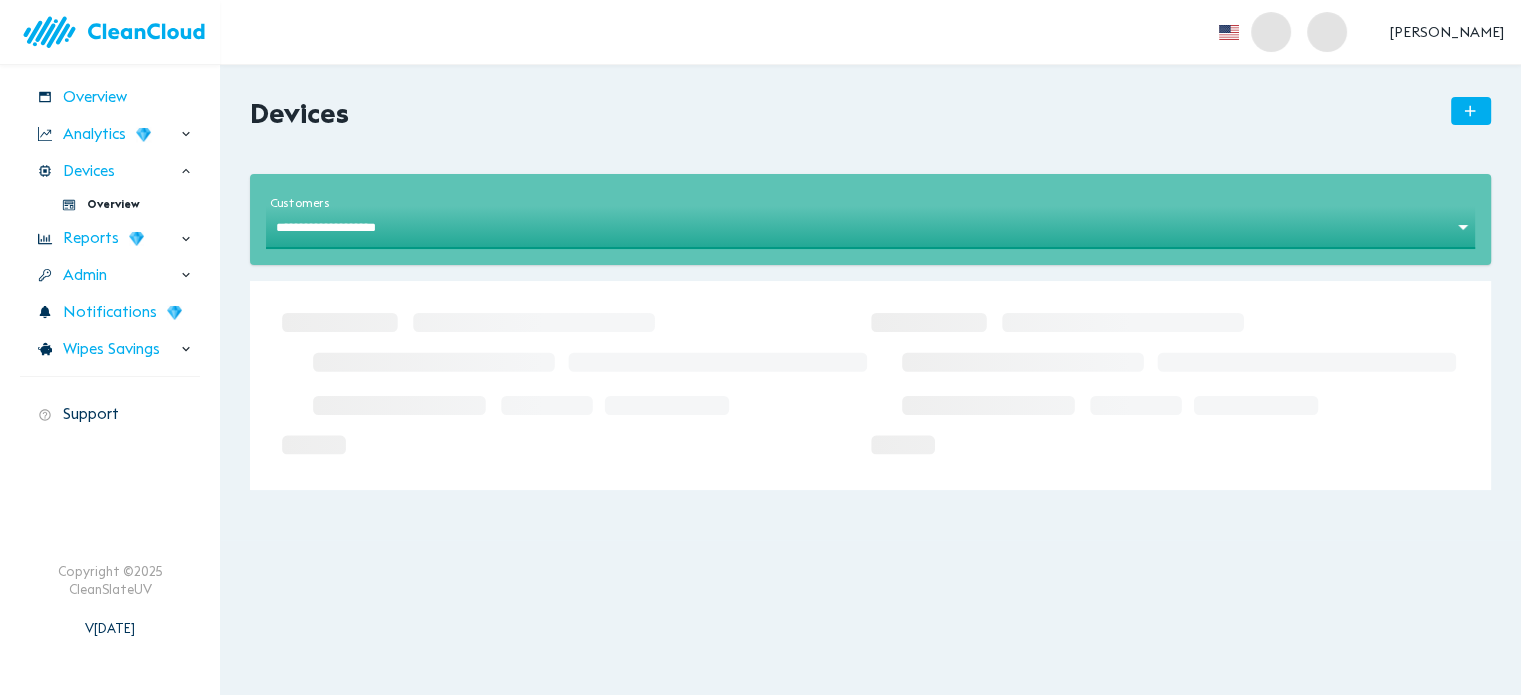 click on "**********" at bounding box center (870, 219) 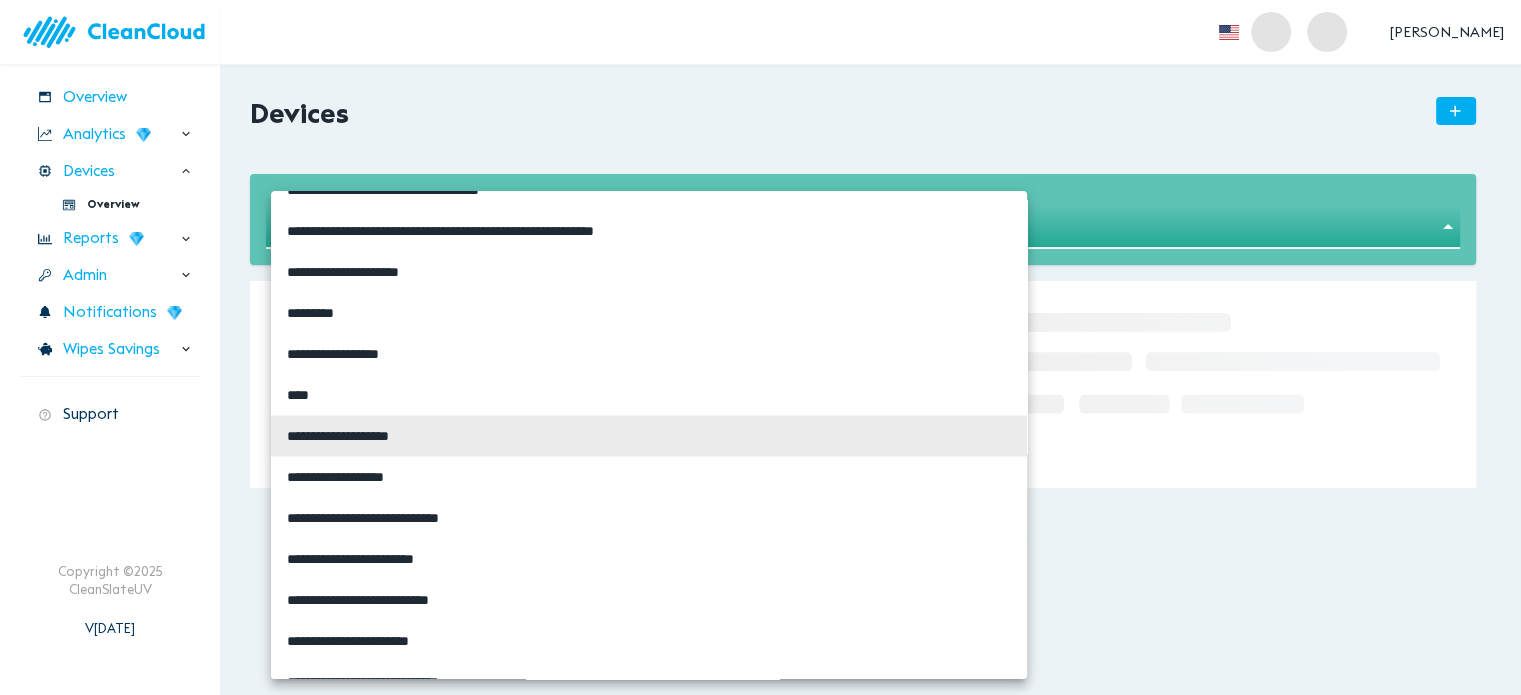 click on "**********" at bounding box center (760, 347) 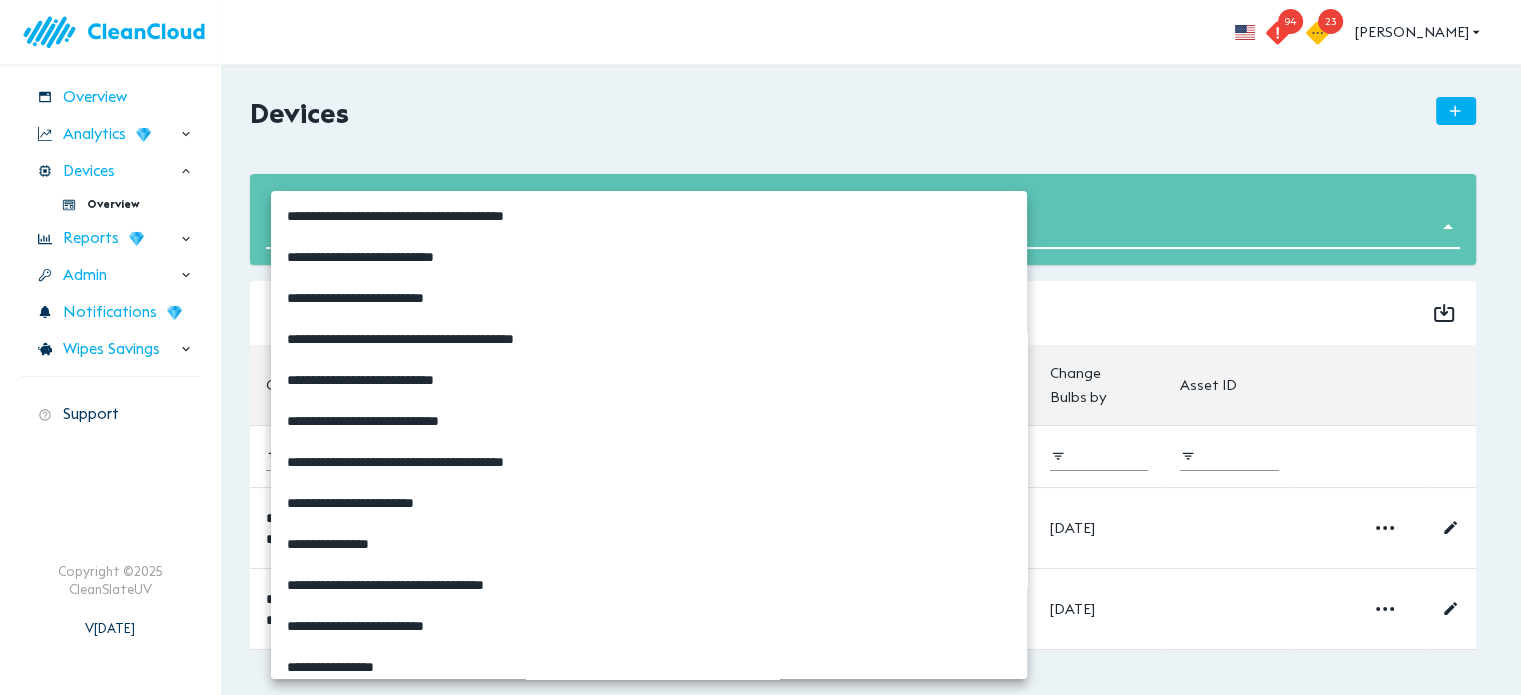 scroll, scrollTop: 3102, scrollLeft: 0, axis: vertical 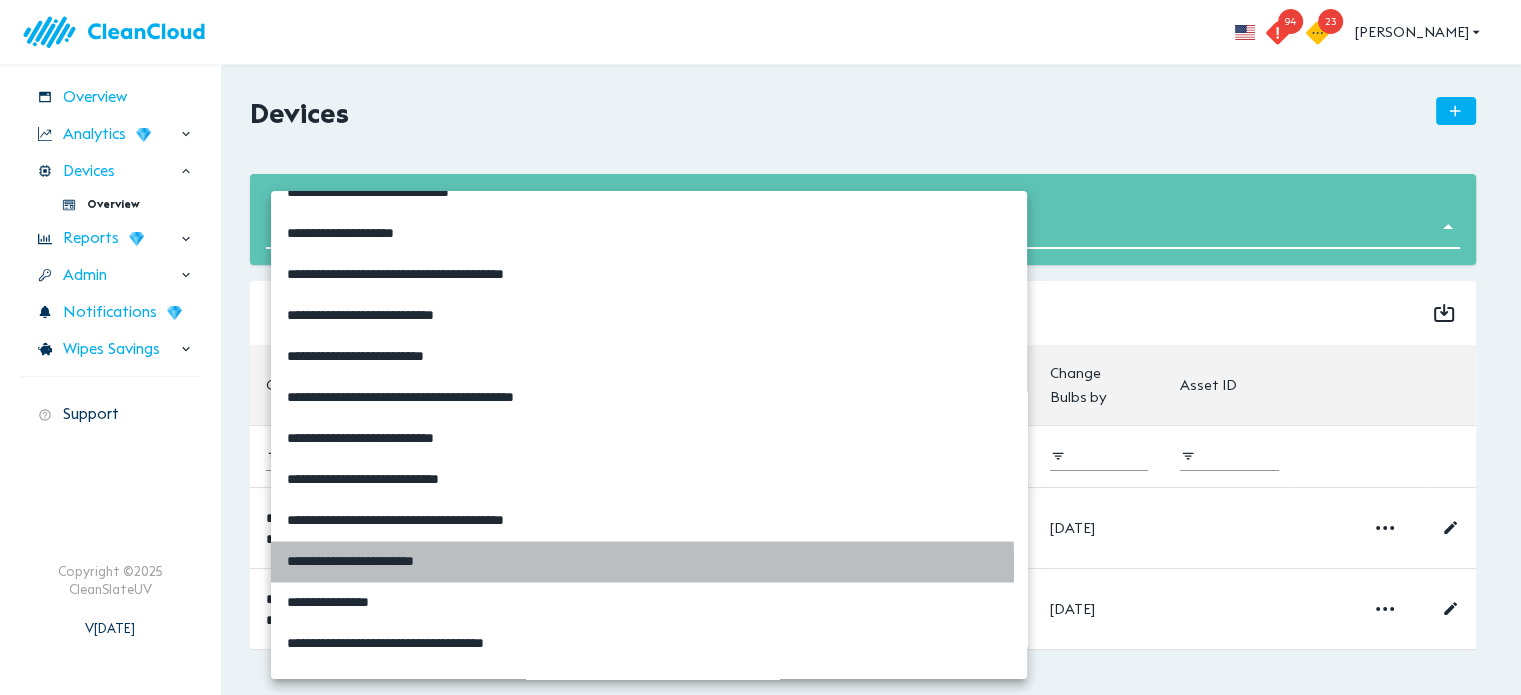 click on "**********" at bounding box center (457, 561) 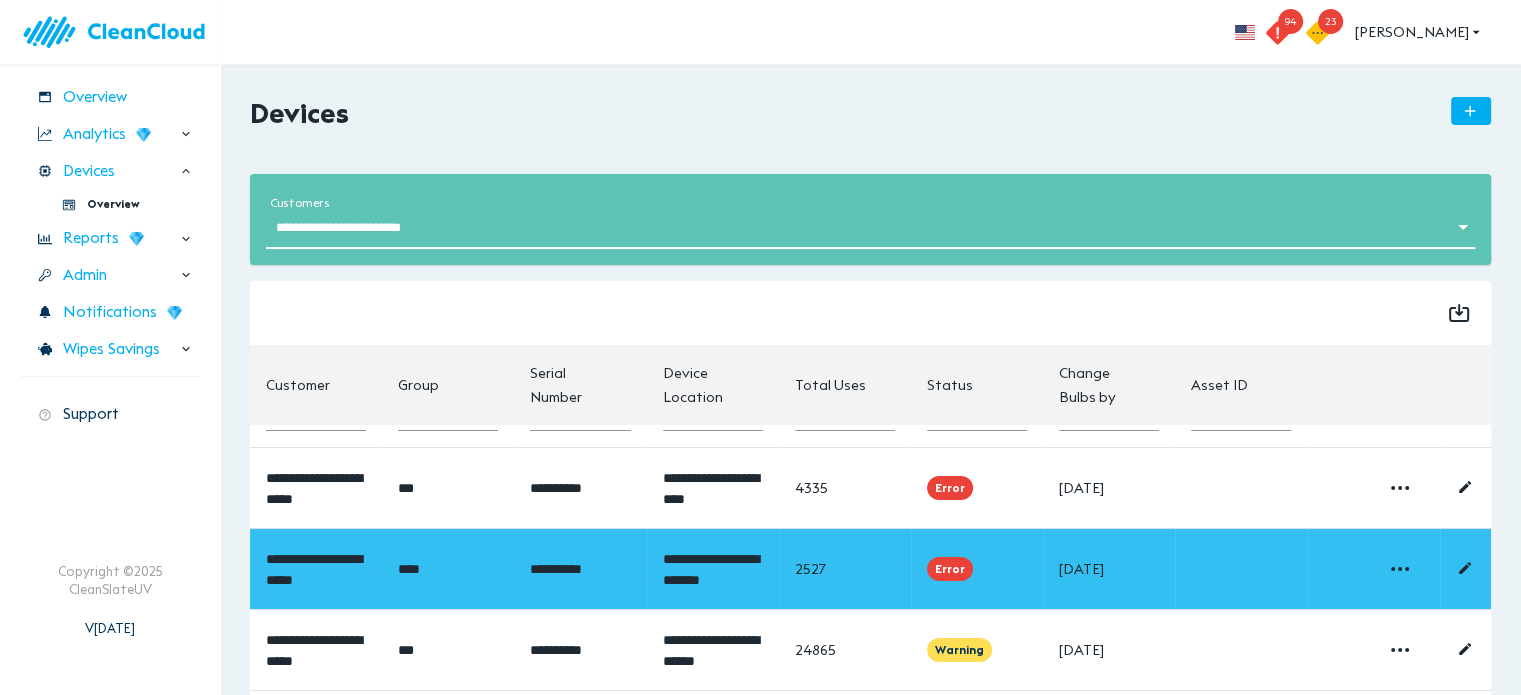 scroll, scrollTop: 73, scrollLeft: 0, axis: vertical 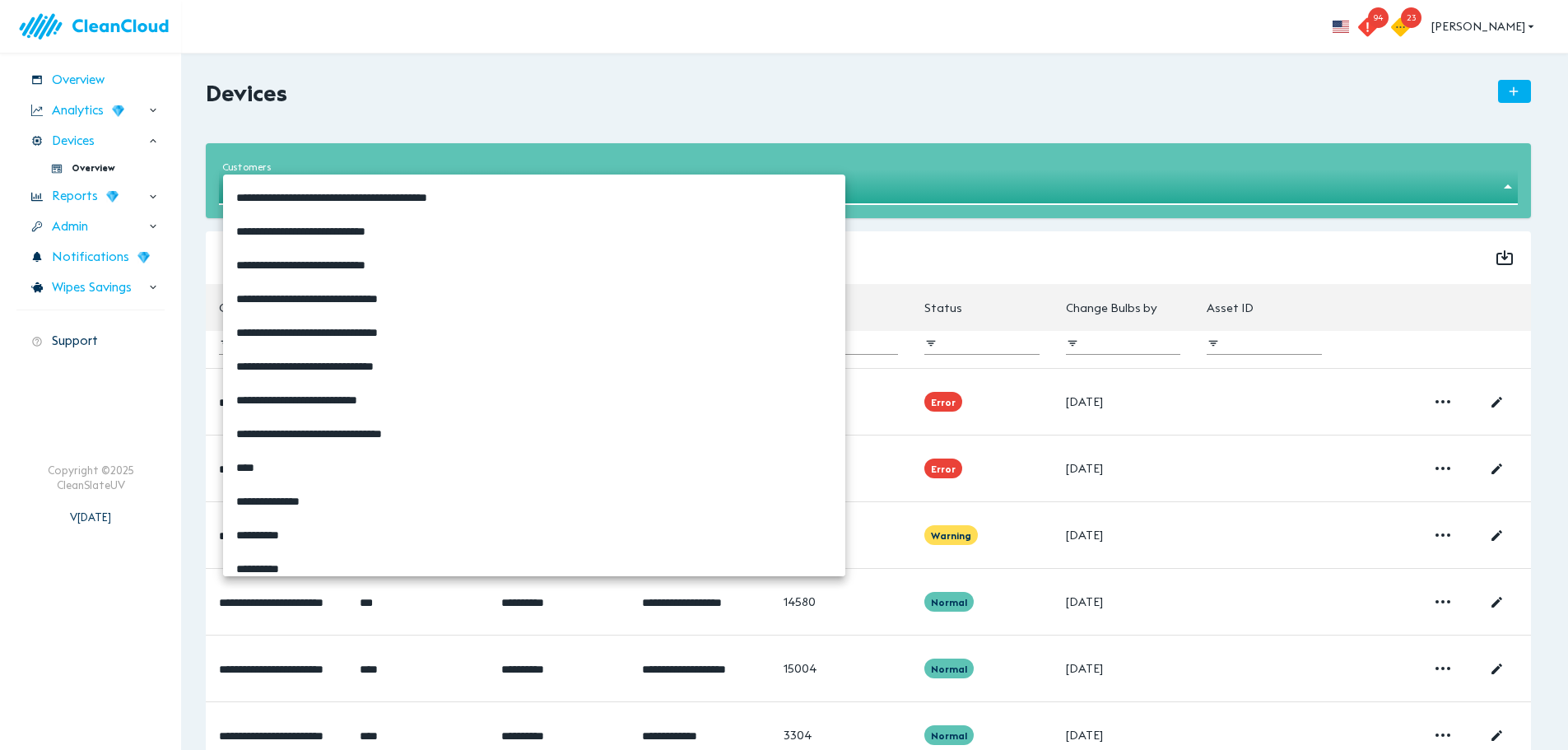 click on "**********" at bounding box center [784, 375] 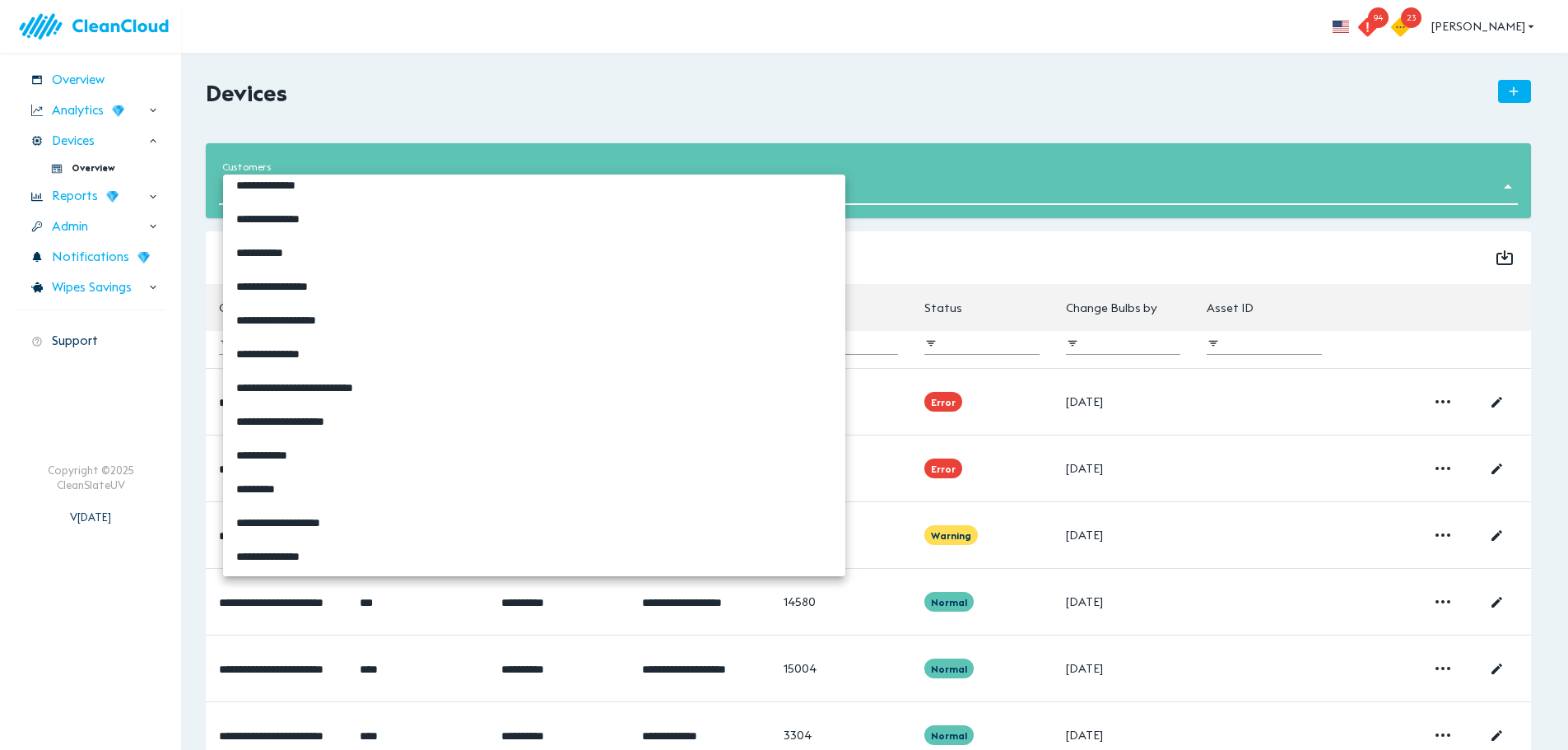 scroll, scrollTop: 1647, scrollLeft: 0, axis: vertical 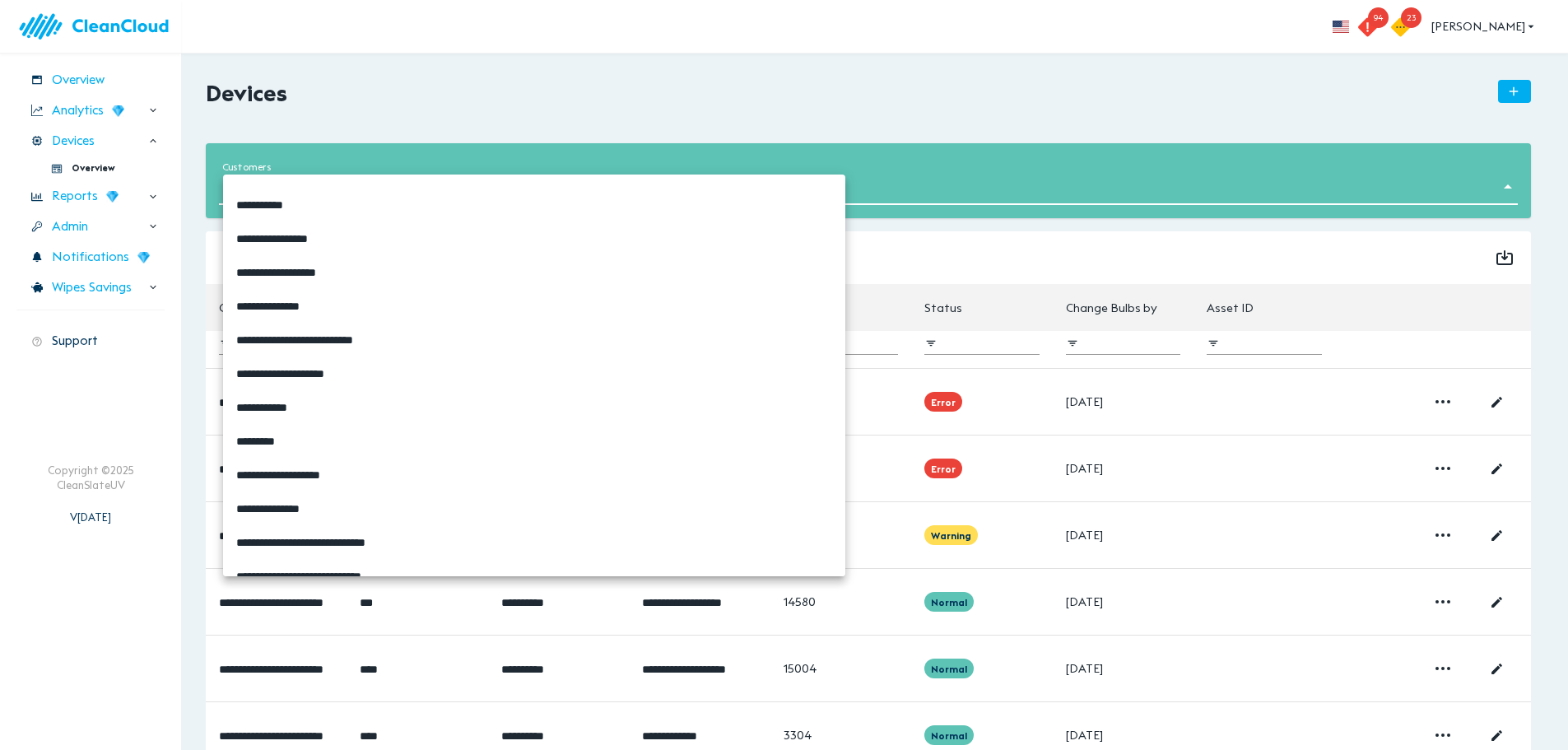 click on "**********" at bounding box center [376, 475] 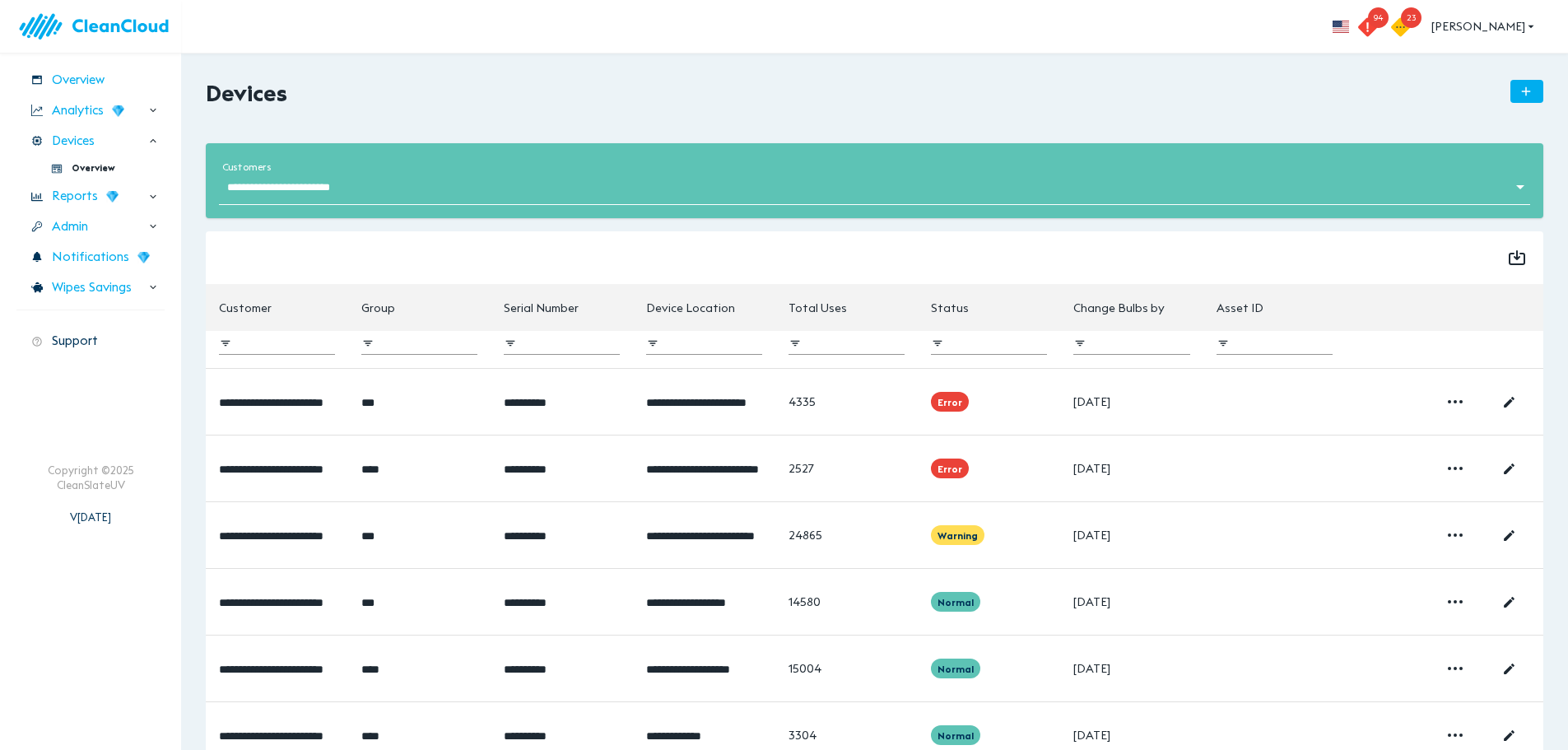 type on "**********" 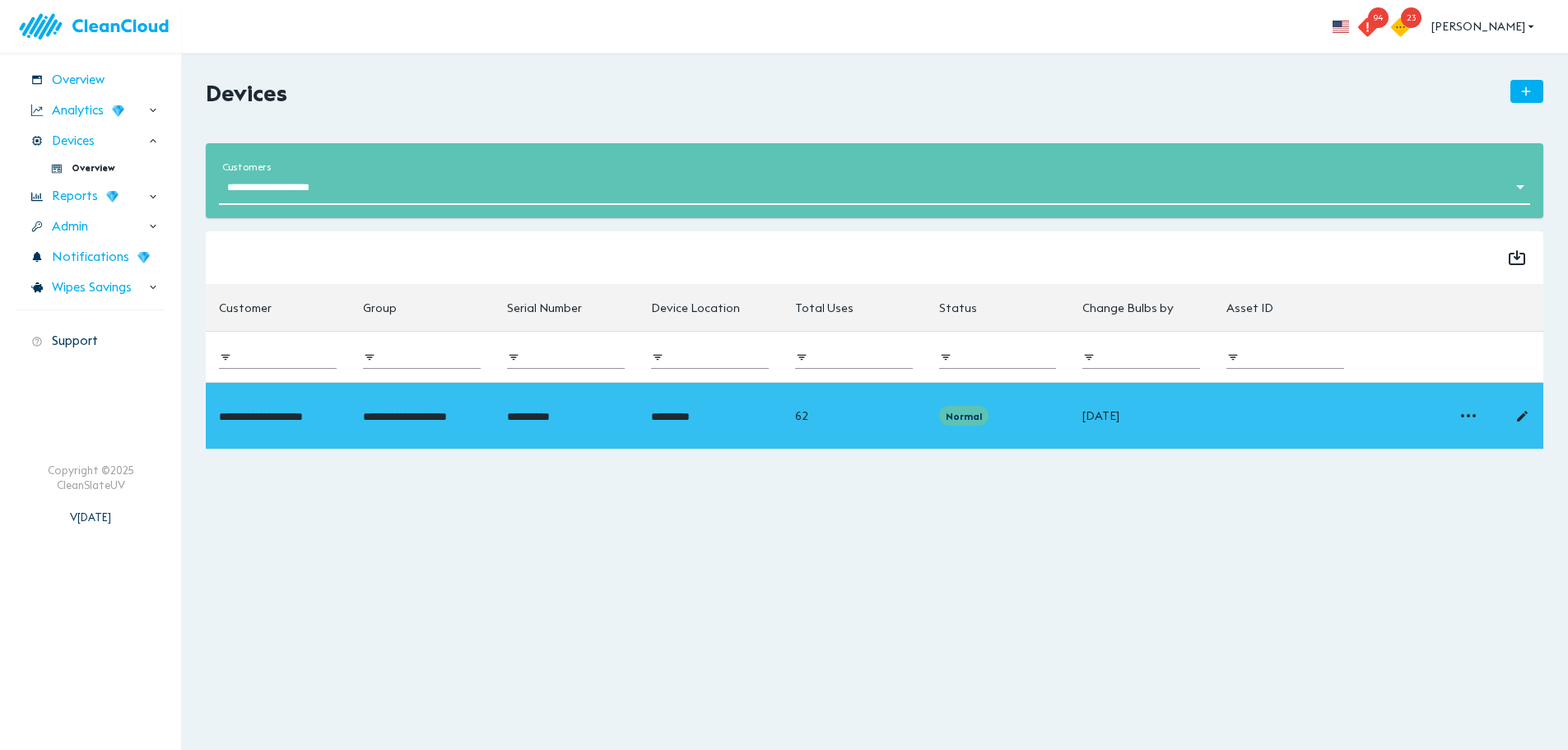 click on "**********" at bounding box center [261, 417] 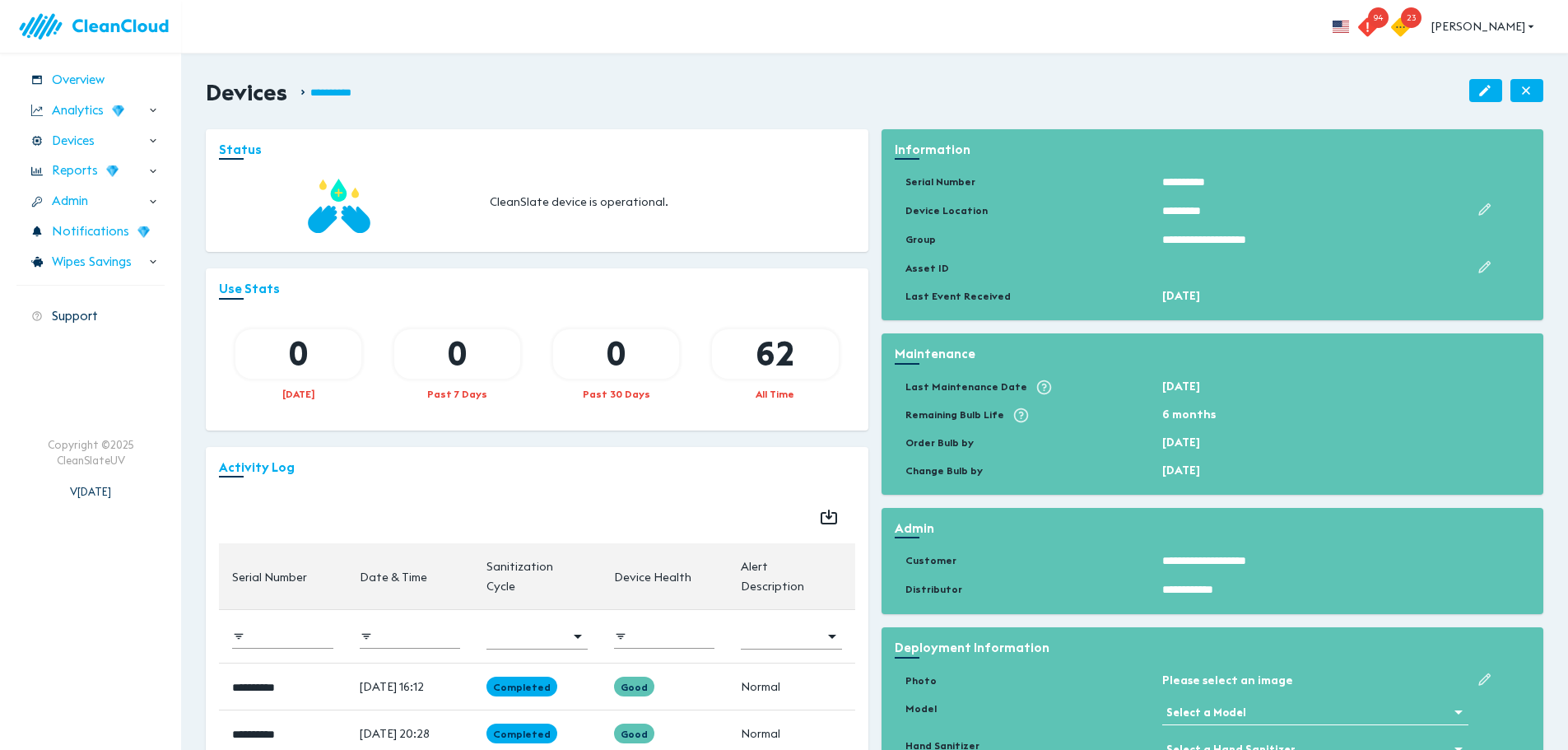 scroll, scrollTop: 0, scrollLeft: 0, axis: both 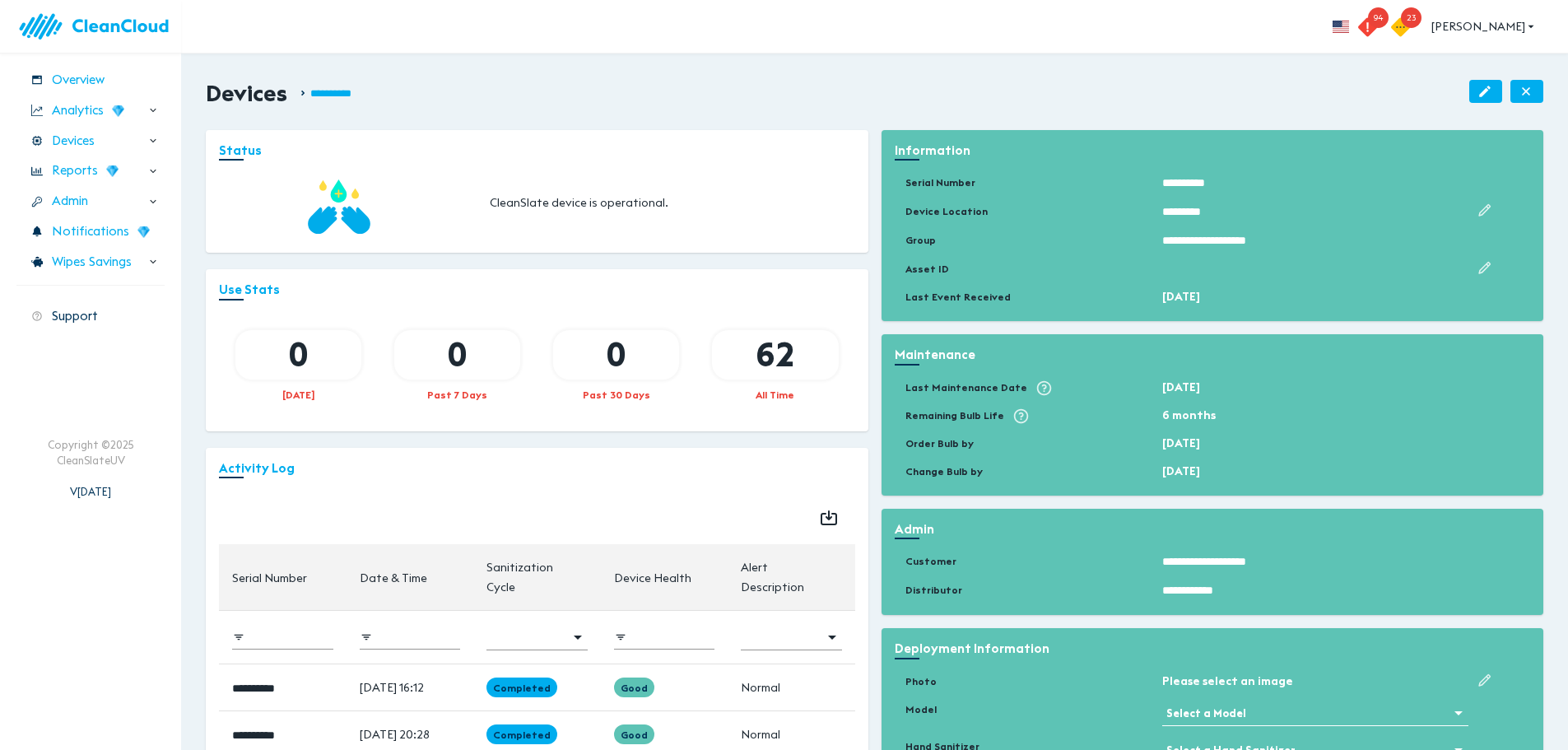 click on "**********" at bounding box center (1204, 240) 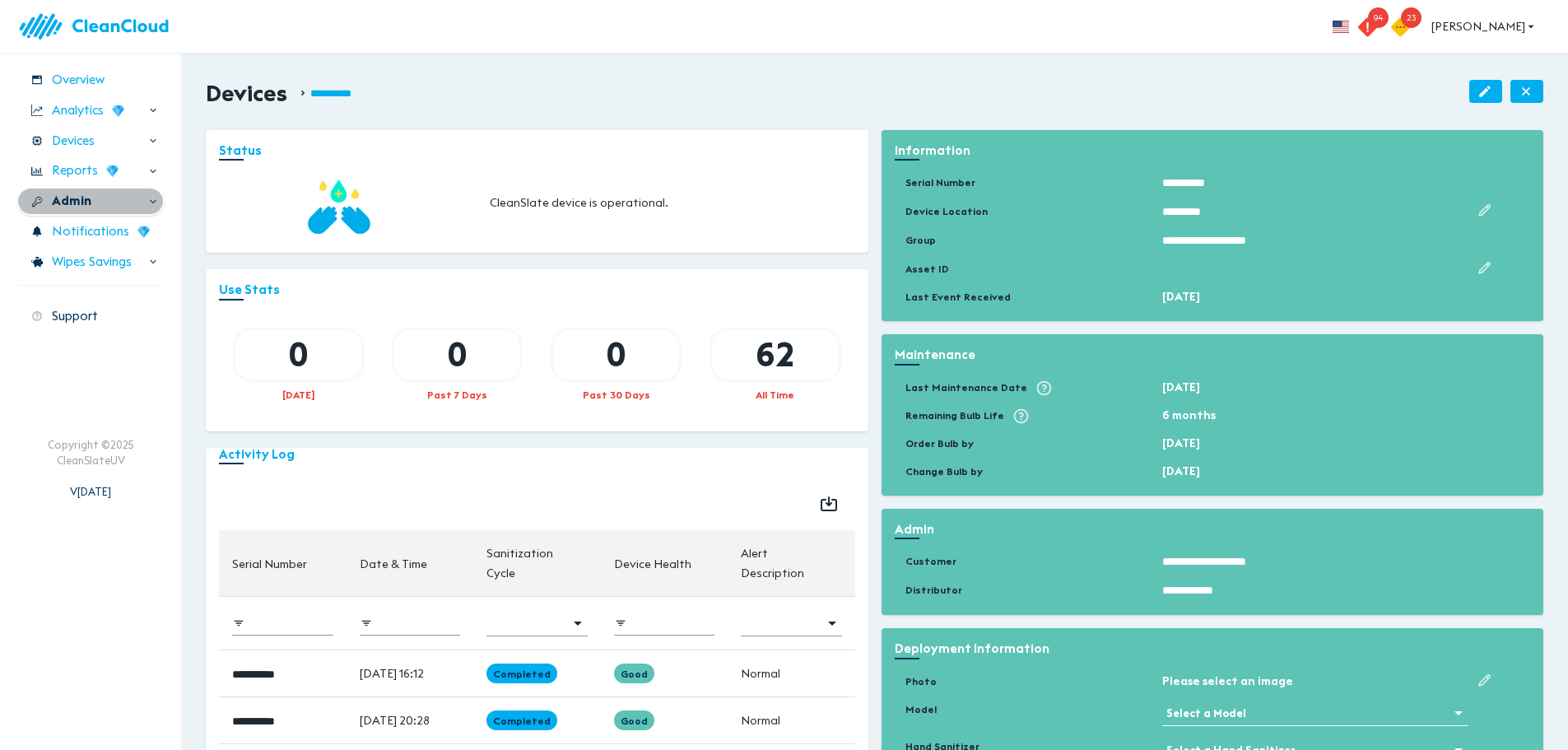 click on "Admin" at bounding box center (91, 201) 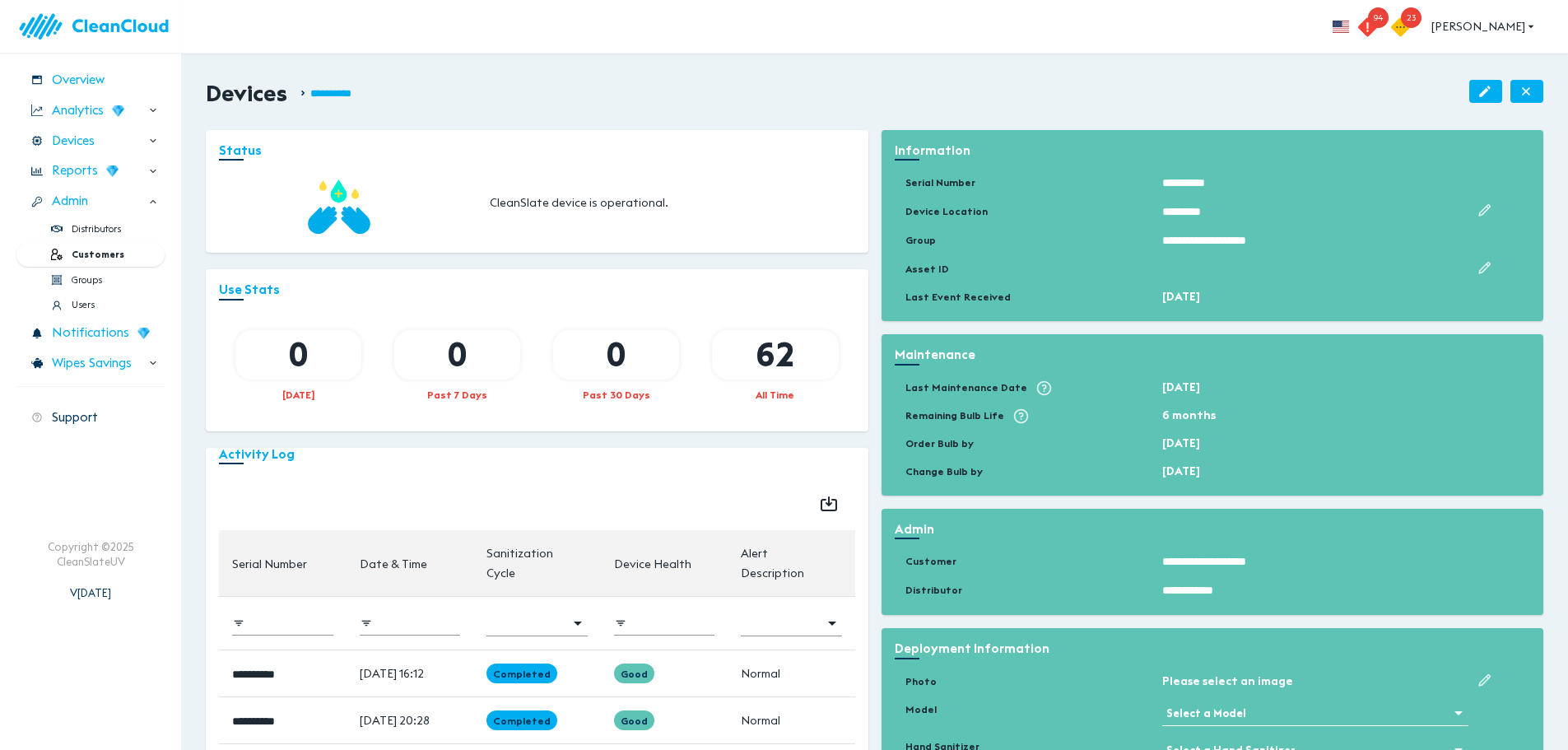 click on "Customers" at bounding box center [98, 254] 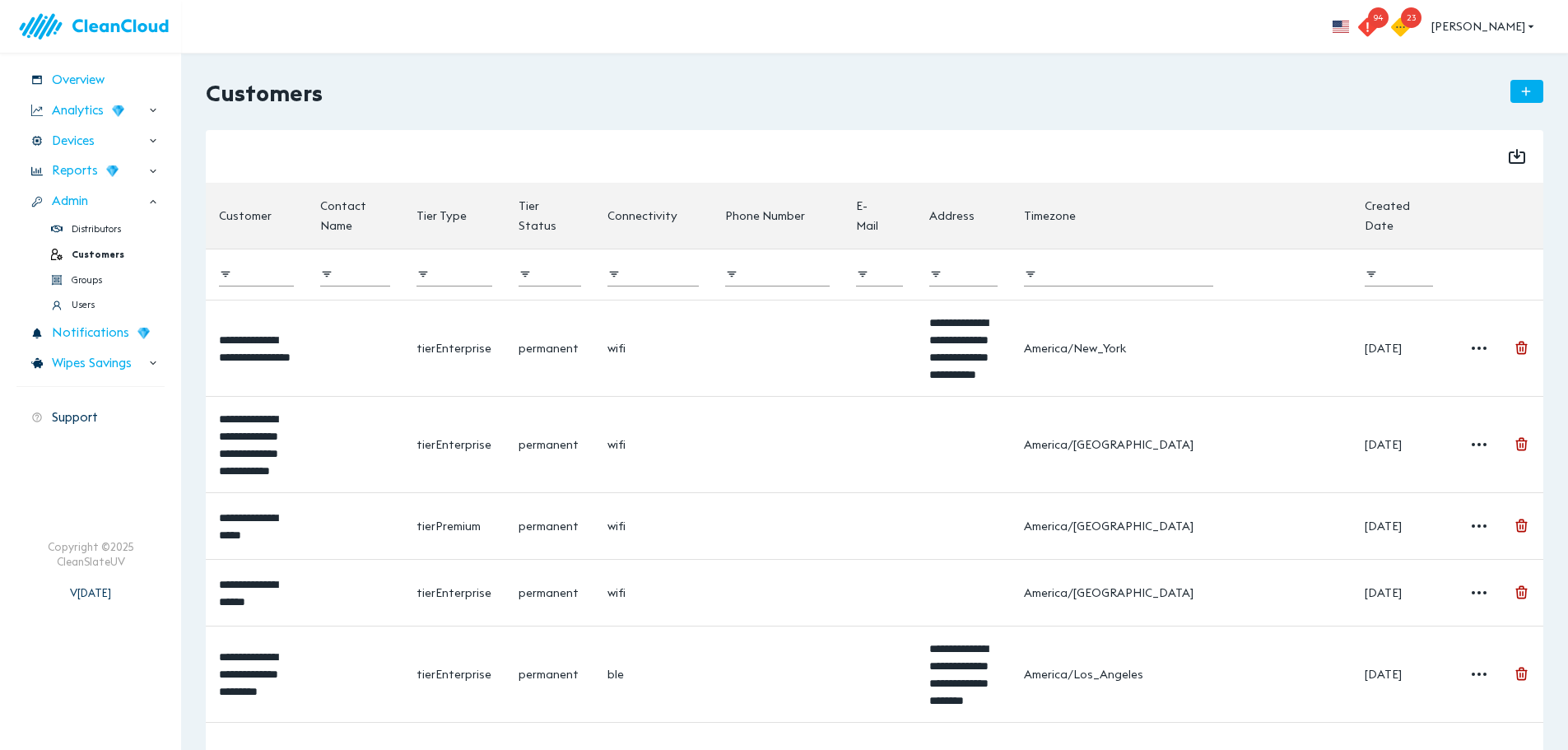 click at bounding box center [256, 274] 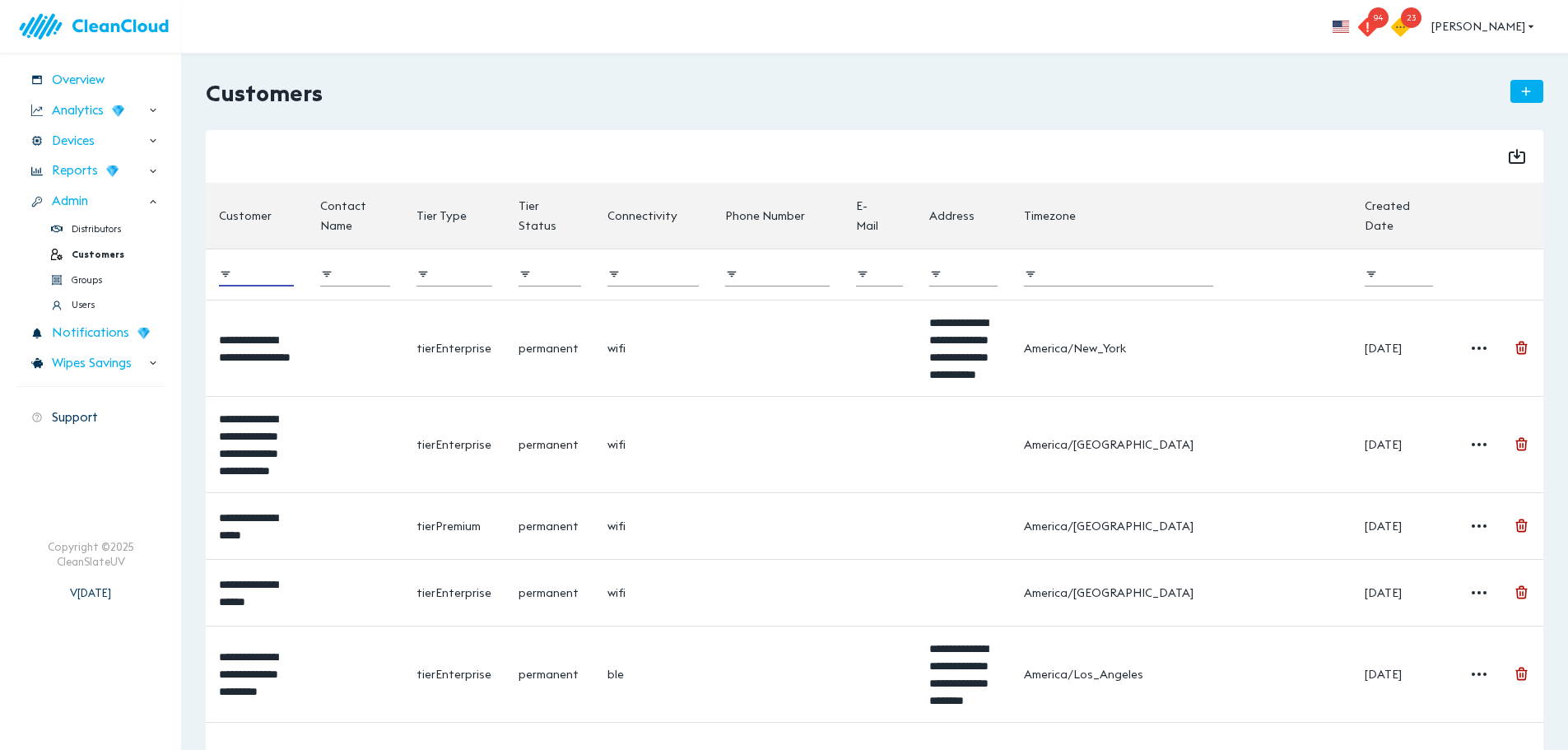 click at bounding box center [266, 274] 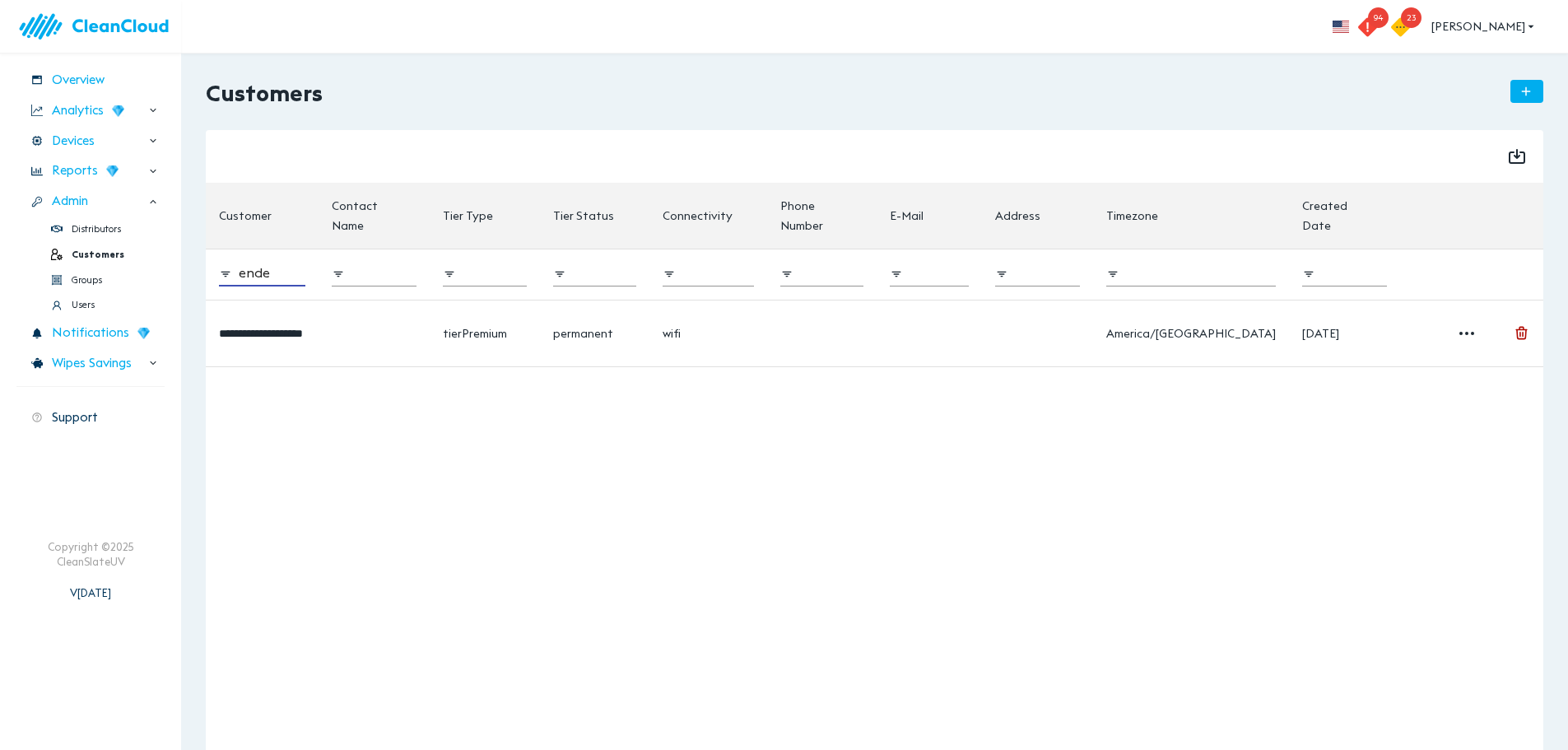type on "endea" 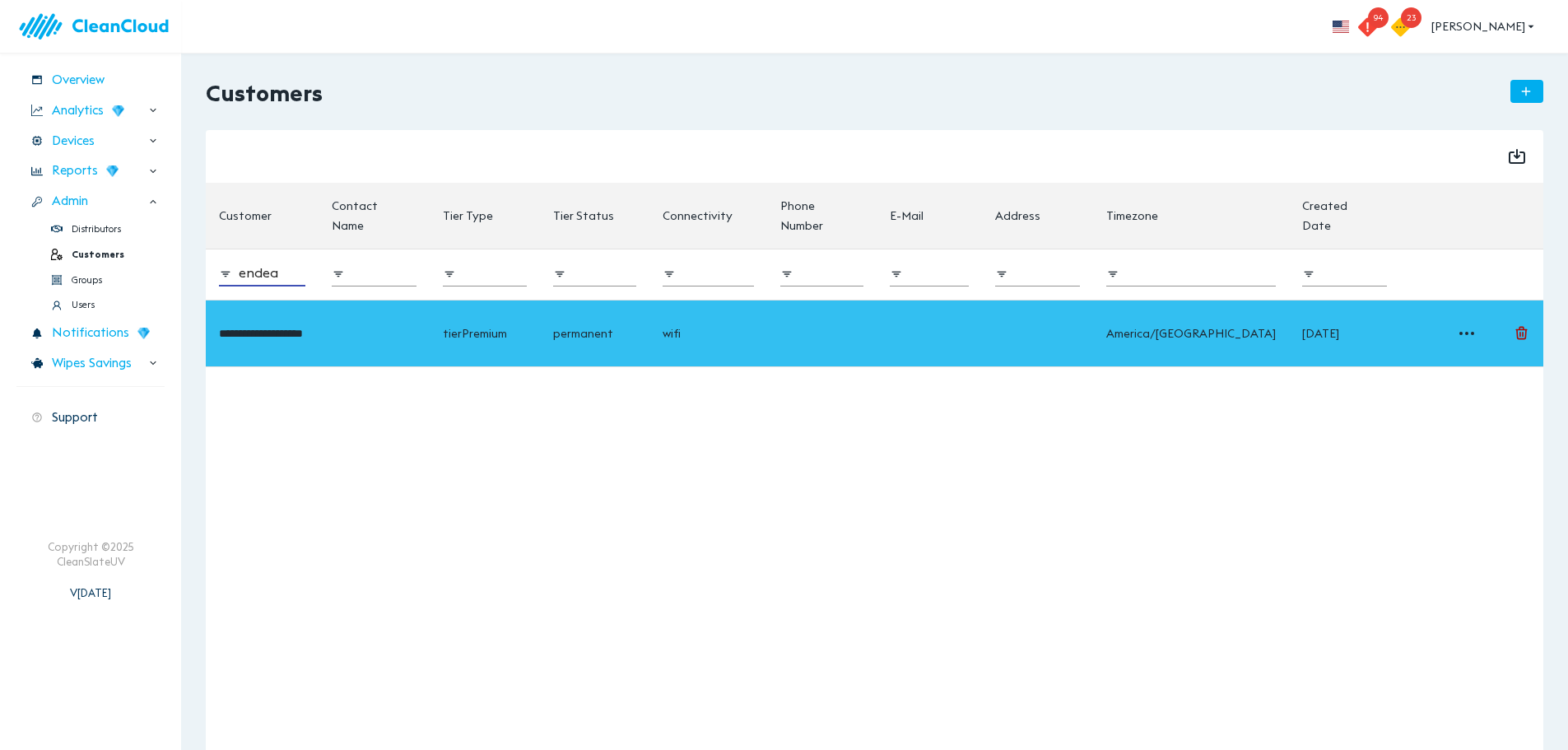 click on "**********" at bounding box center [874, 2304] 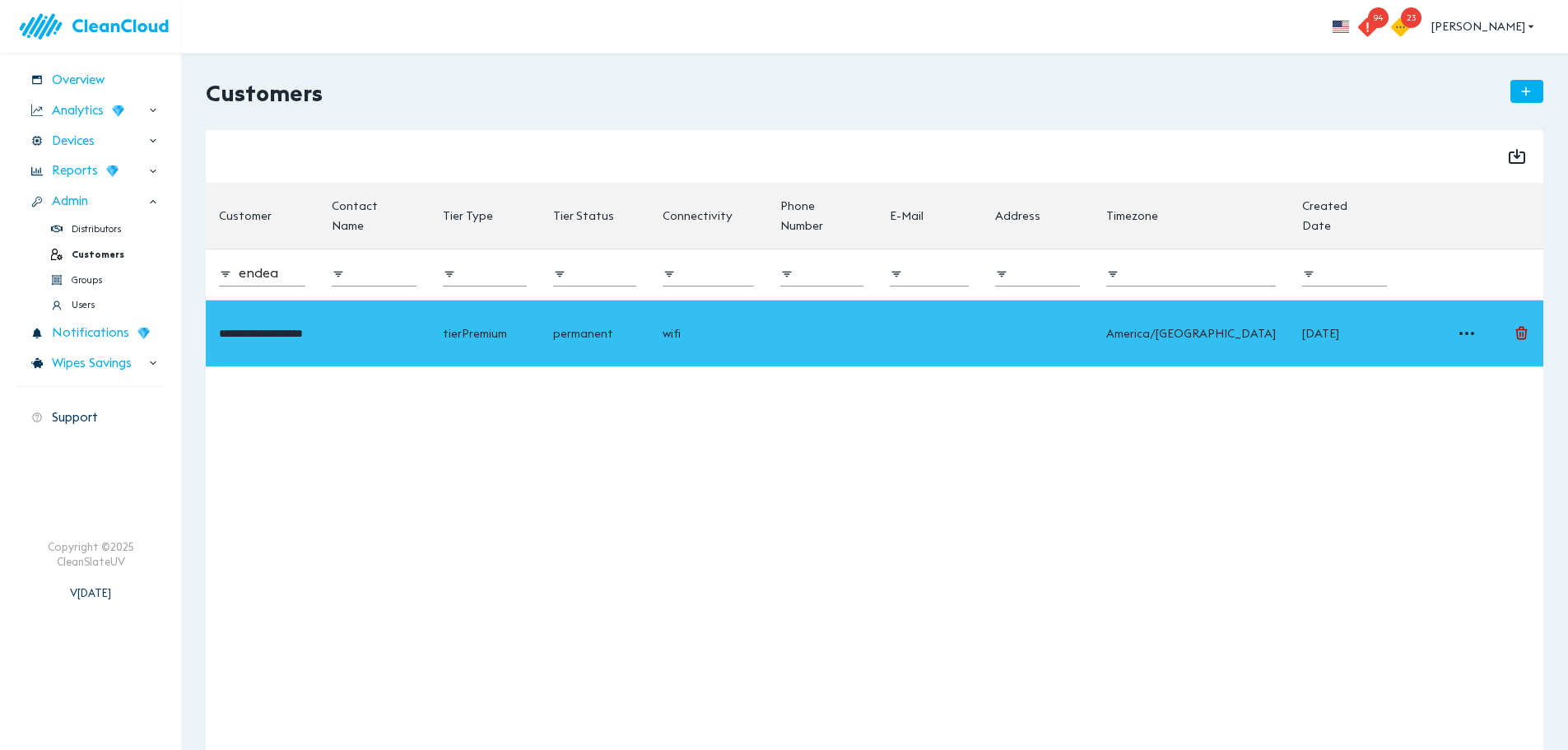 click on "**********" at bounding box center [262, 333] 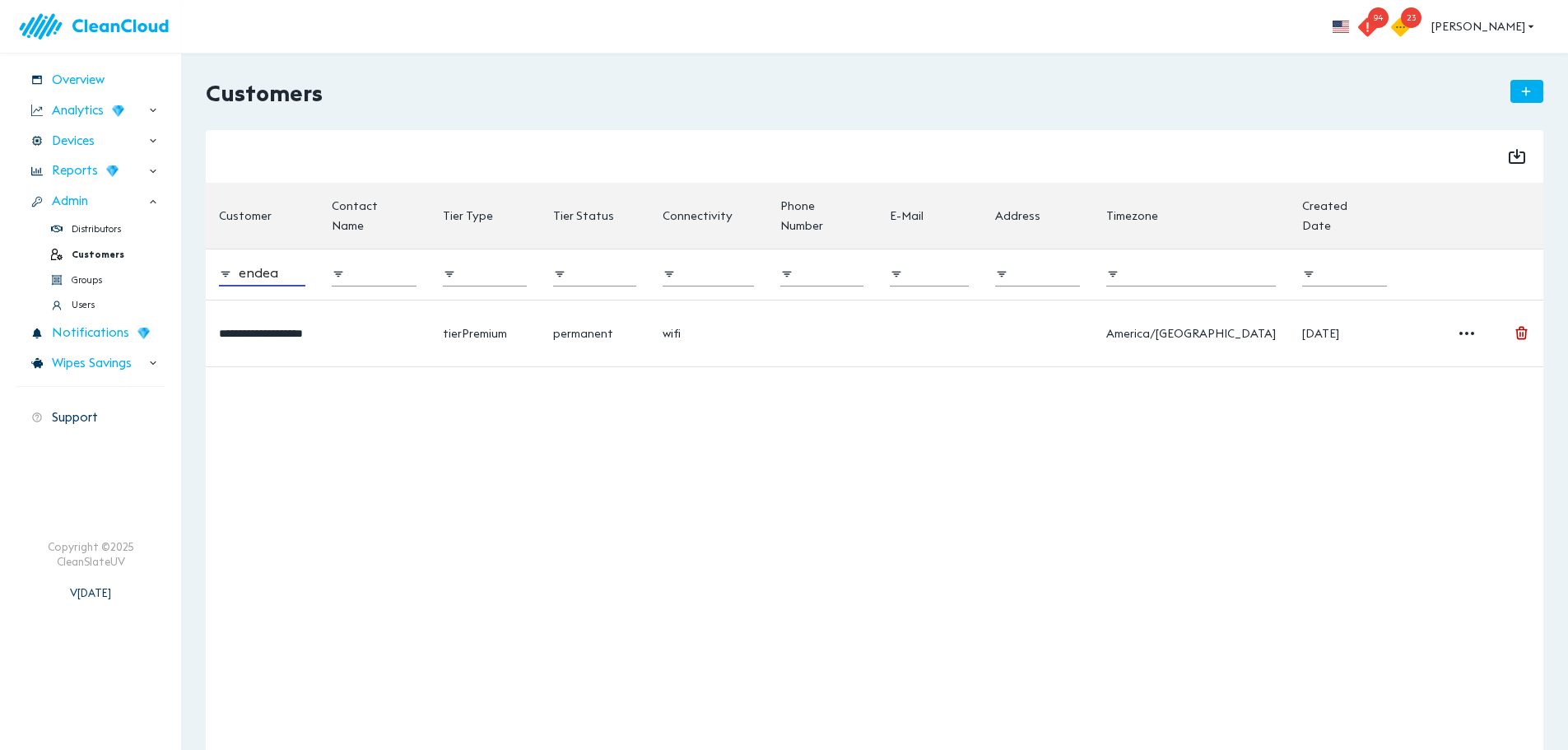 click on "endea" at bounding box center [272, 274] 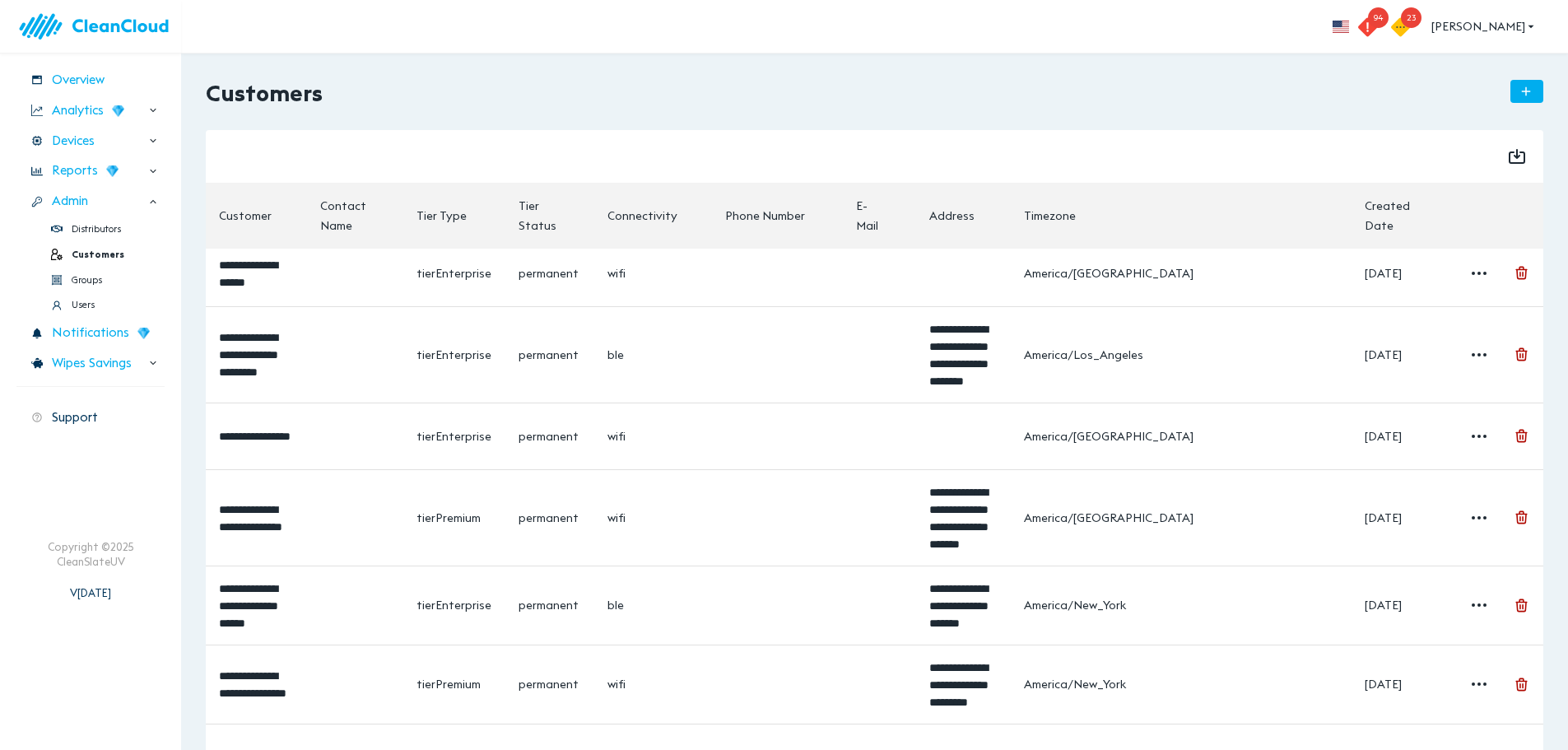 scroll, scrollTop: 412, scrollLeft: 0, axis: vertical 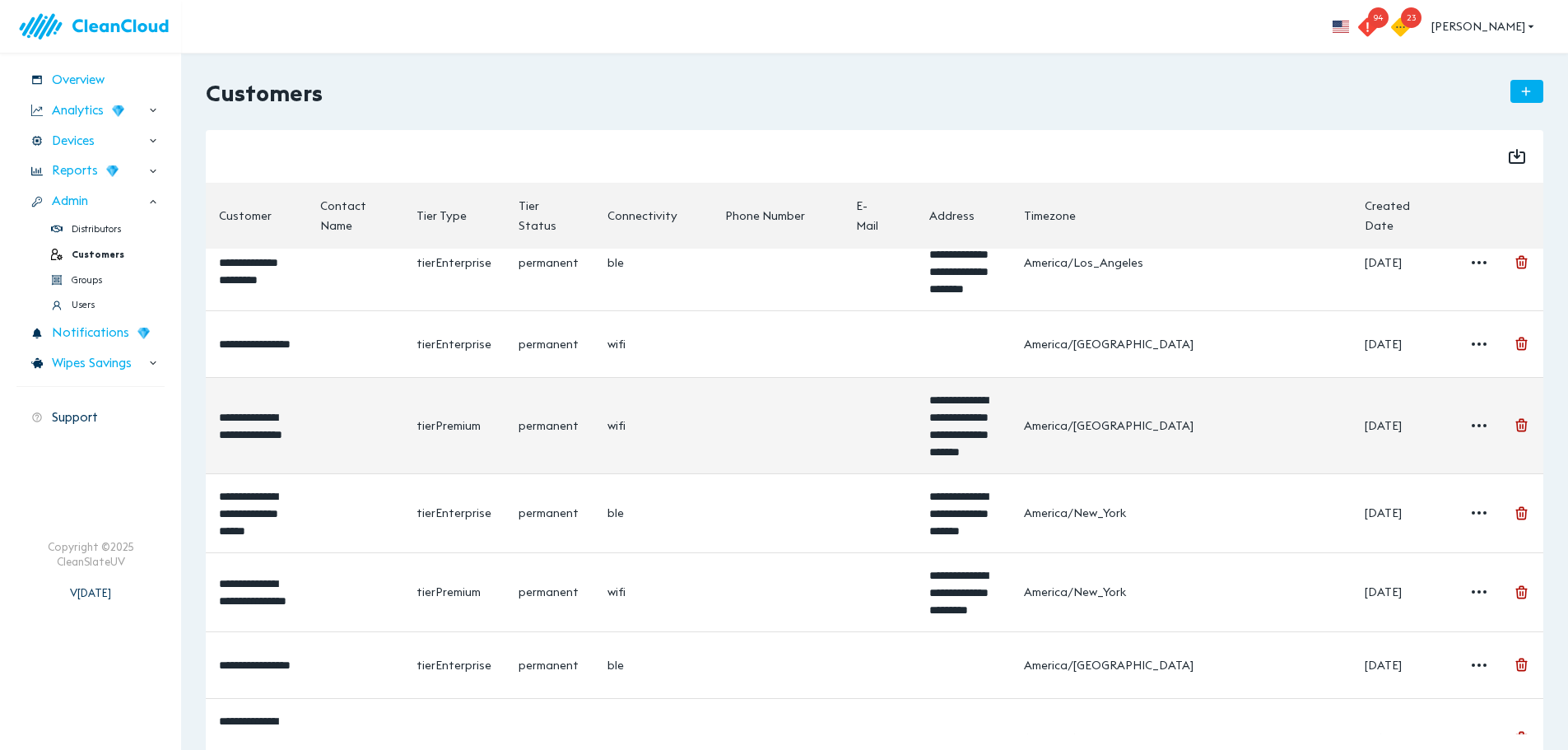 click on "**********" at bounding box center [250, 426] 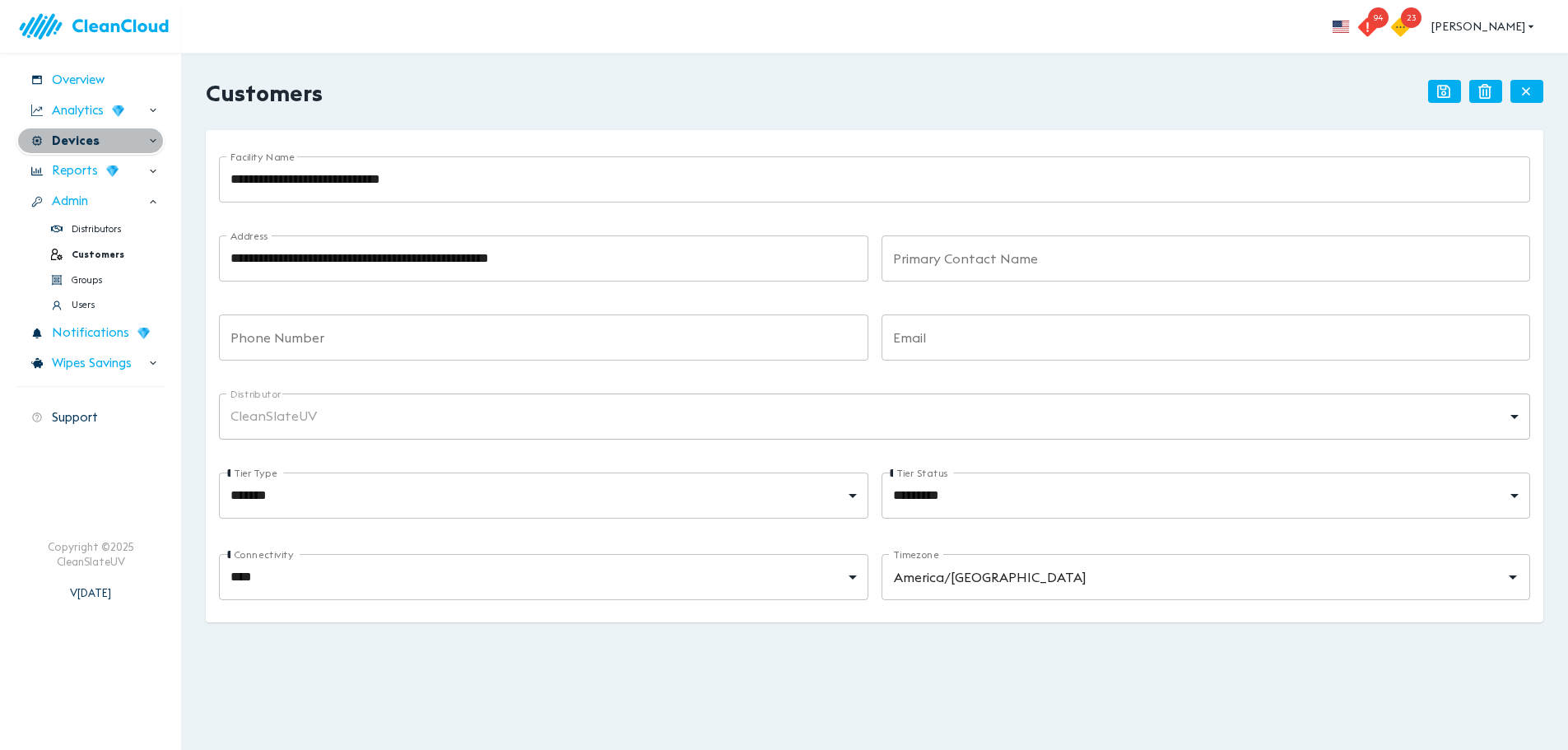 click on "Devices" at bounding box center [76, 141] 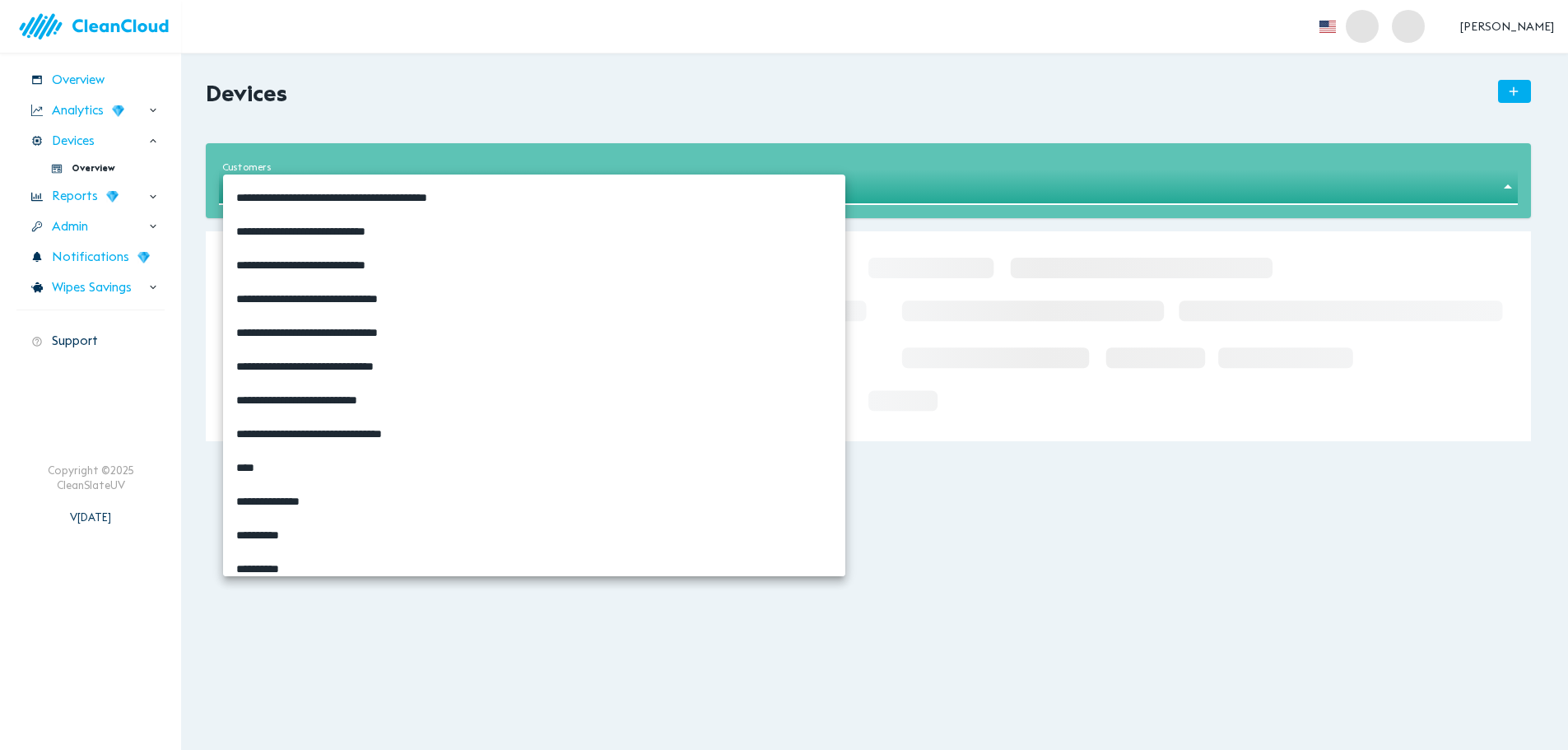 click on "**********" at bounding box center (784, 375) 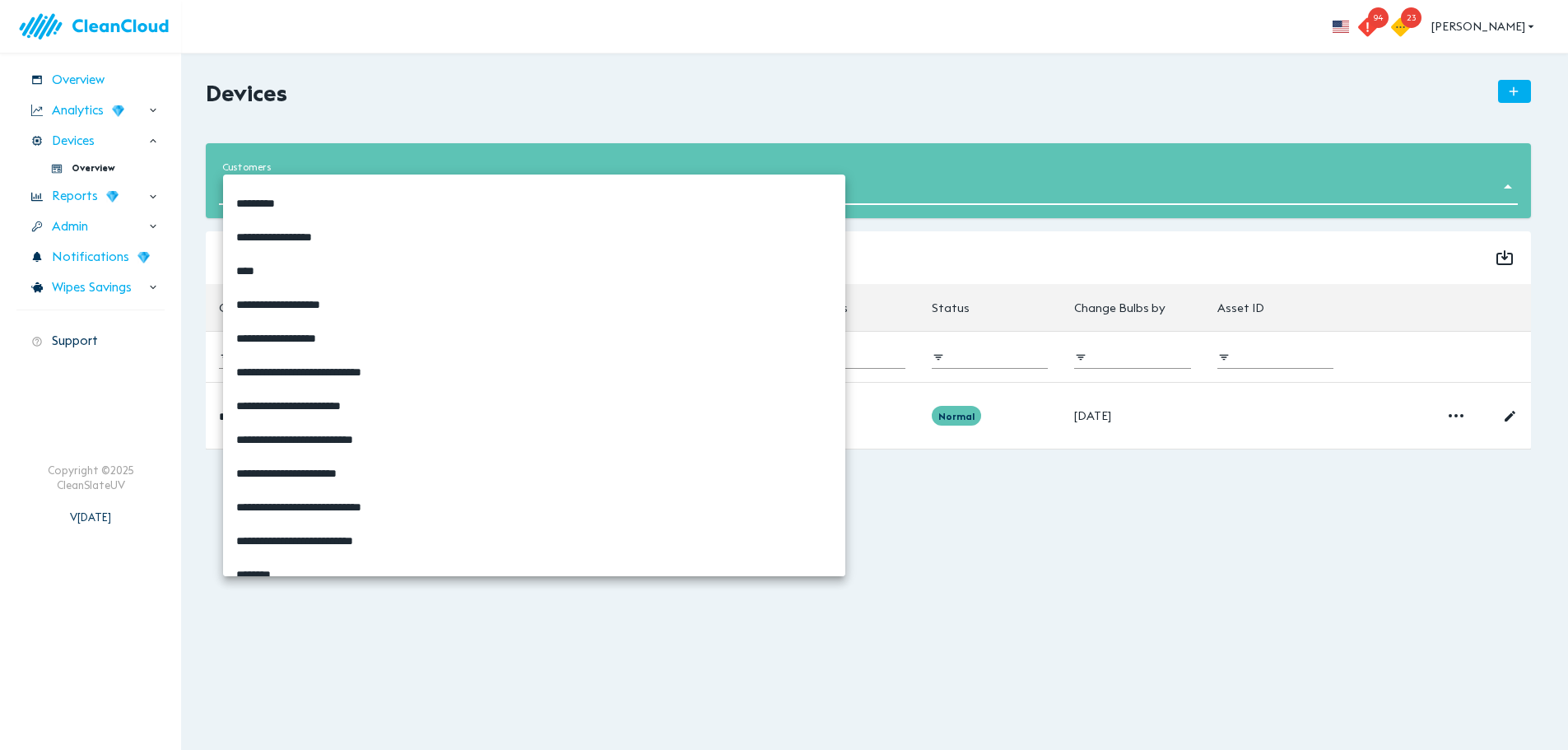 scroll, scrollTop: 3229, scrollLeft: 0, axis: vertical 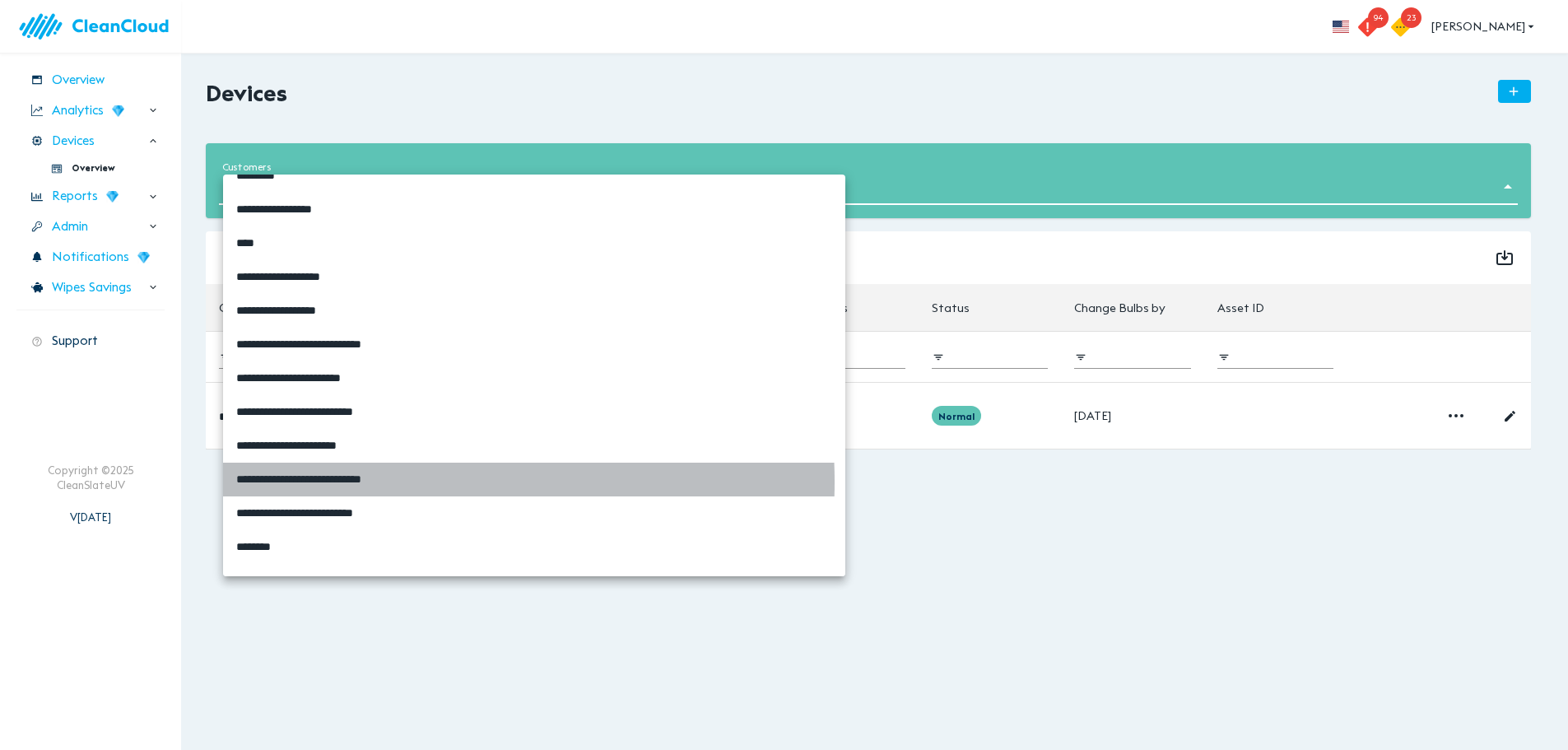 click on "**********" at bounding box center (376, 479) 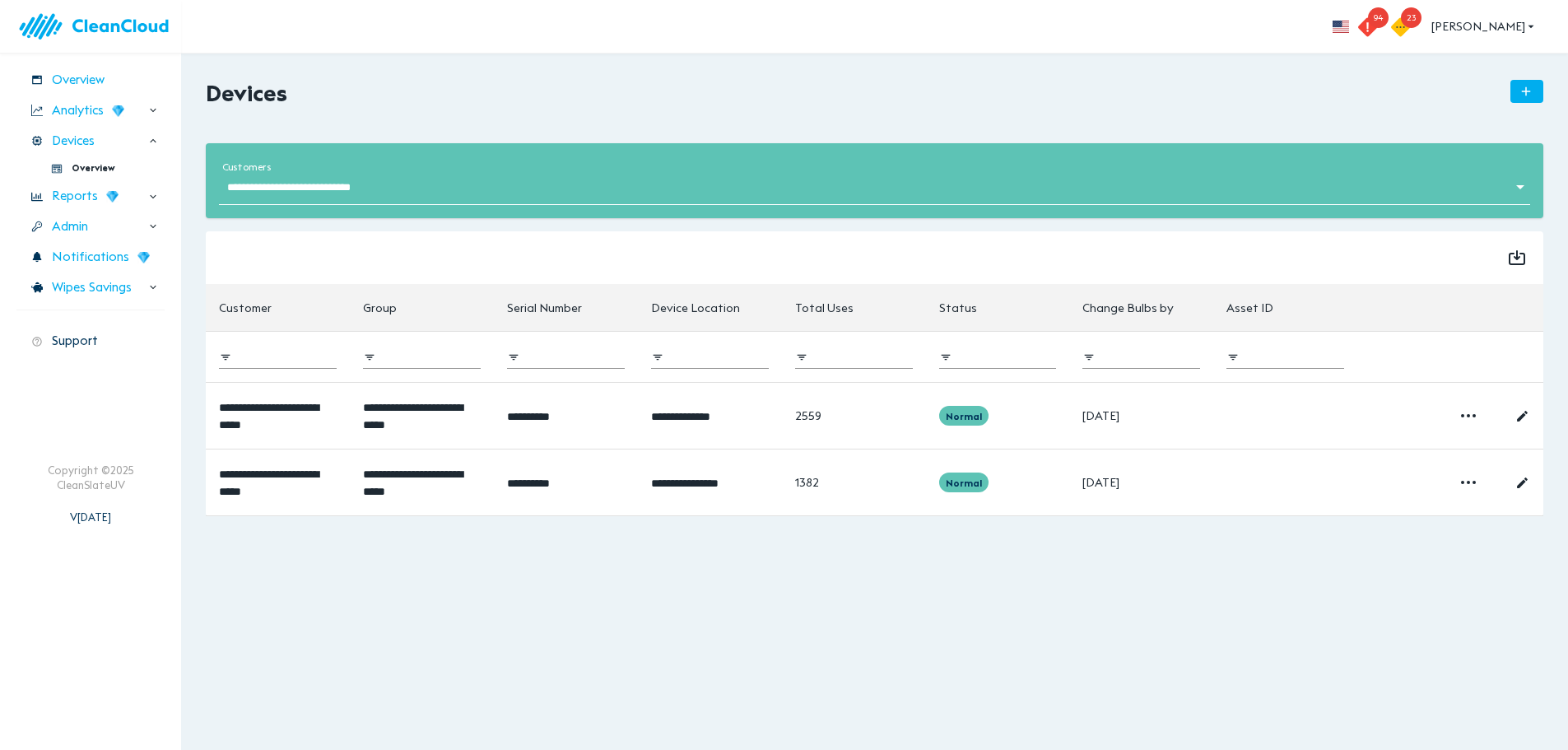 click on "**********" at bounding box center (874, 180) 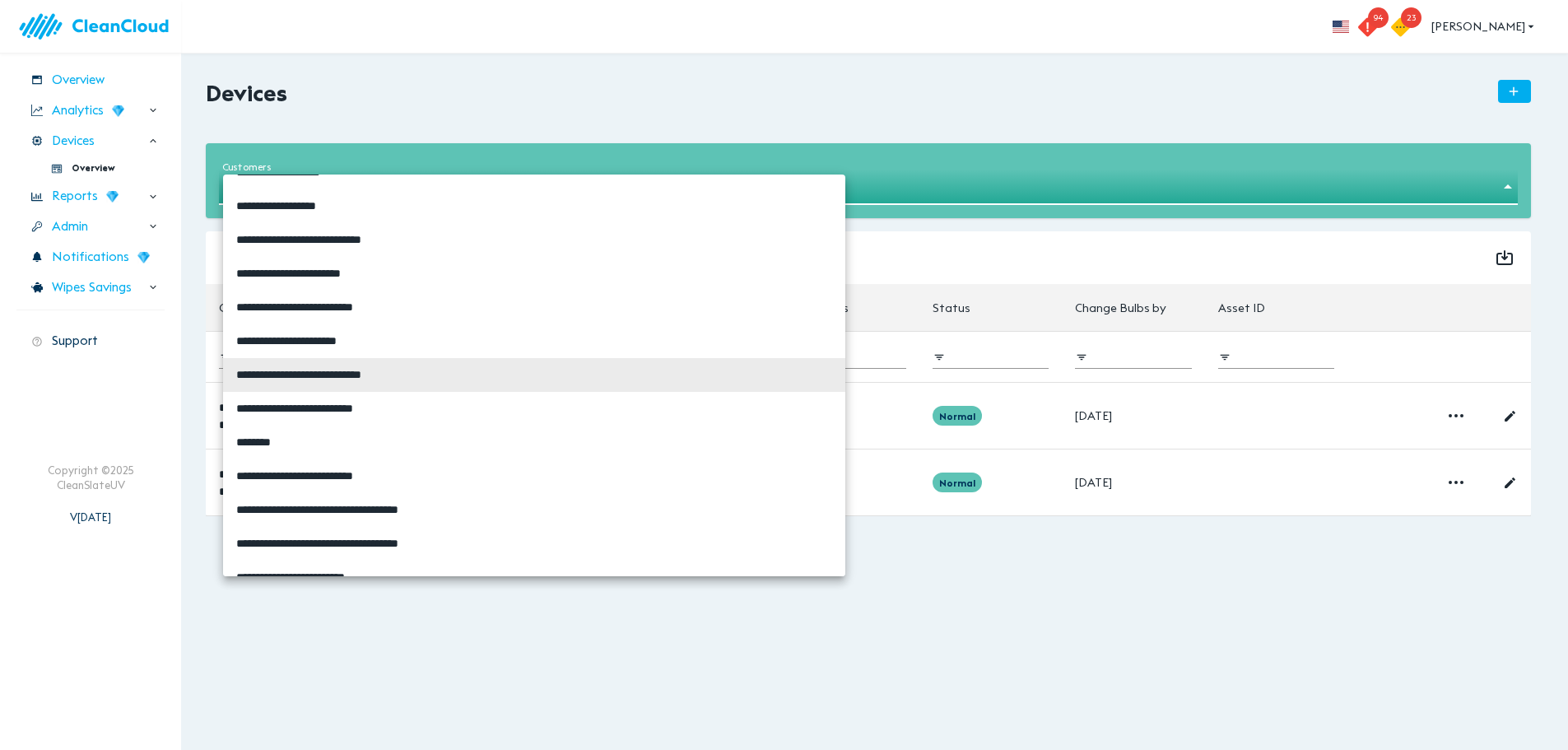 click on "**********" at bounding box center [784, 375] 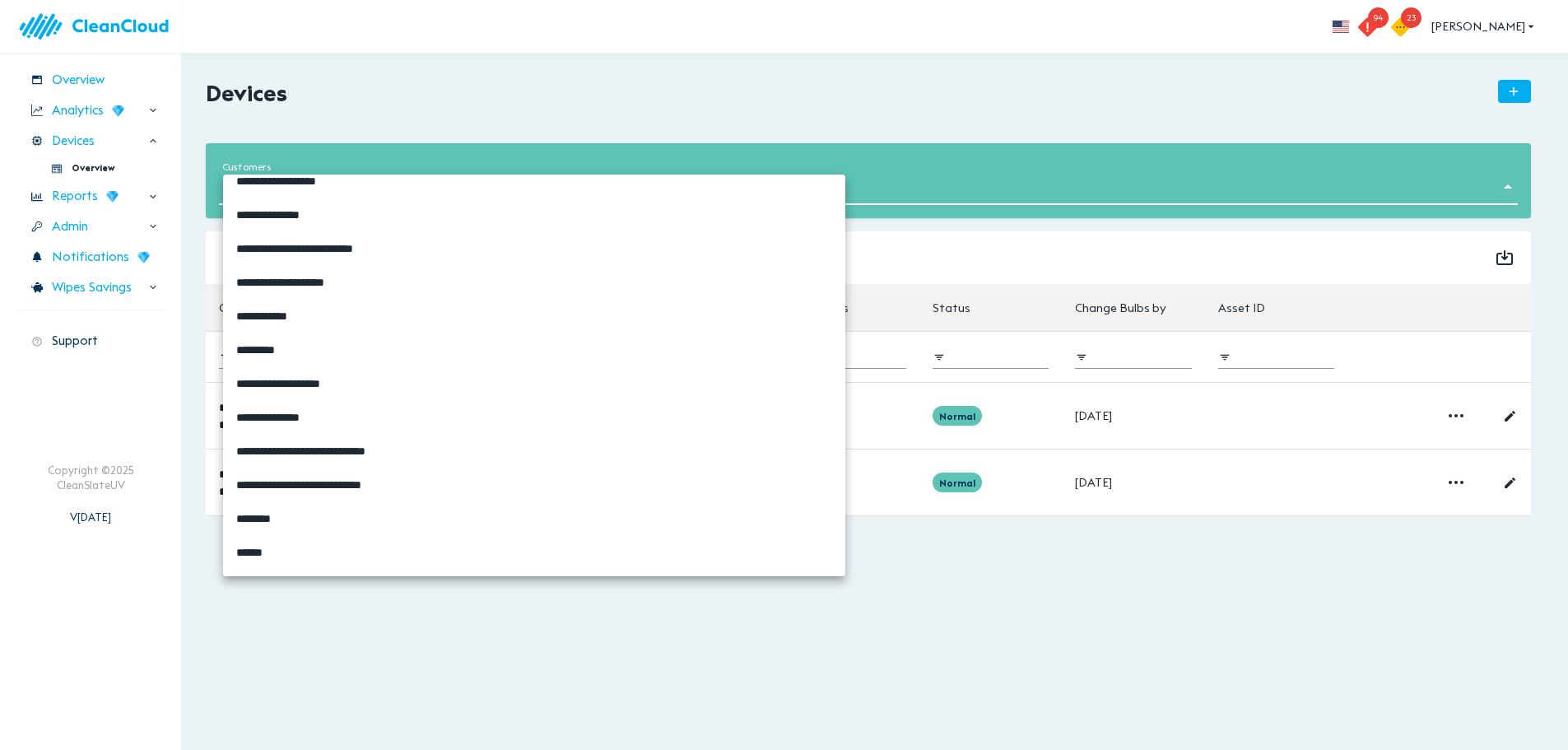scroll, scrollTop: 1687, scrollLeft: 0, axis: vertical 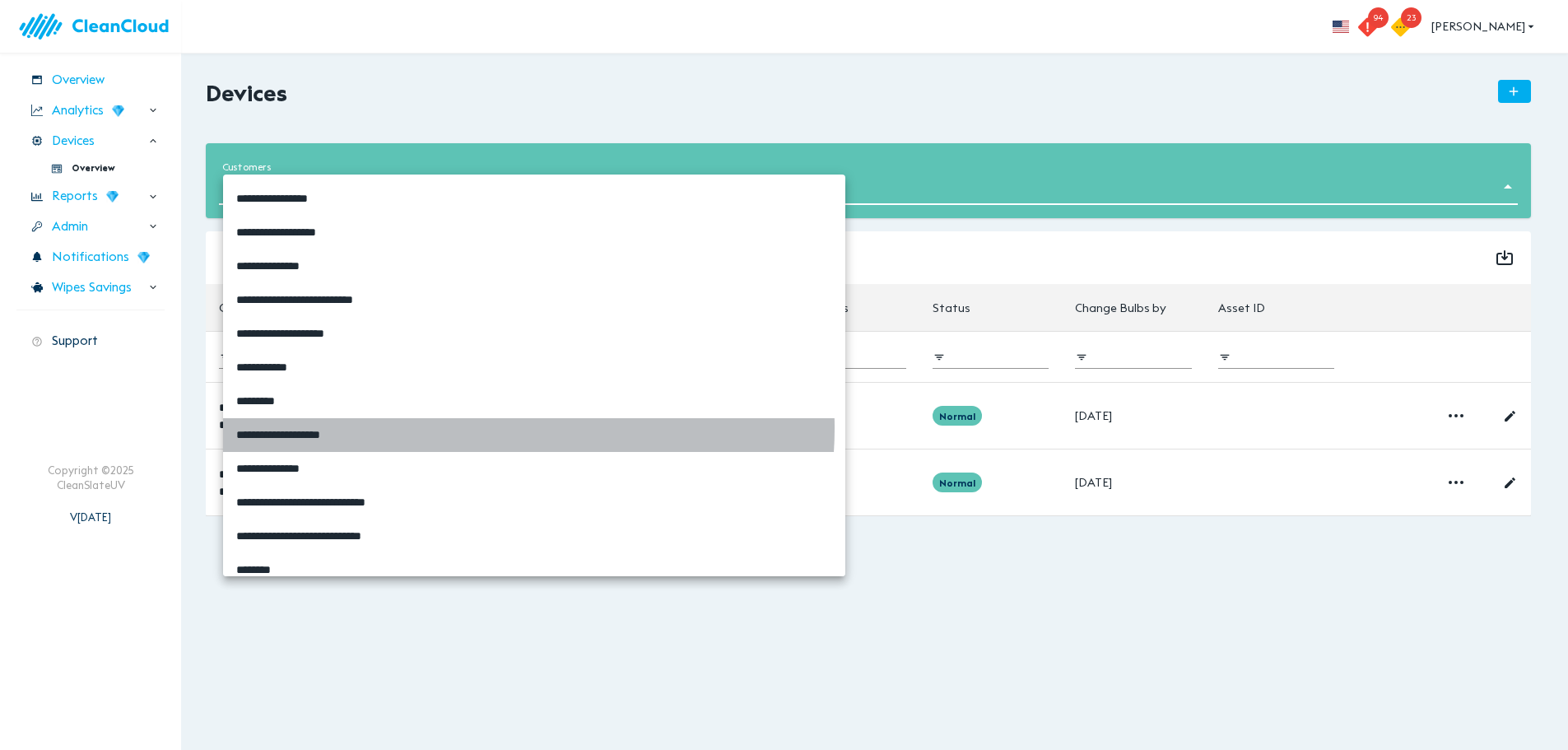 click on "**********" at bounding box center (376, 435) 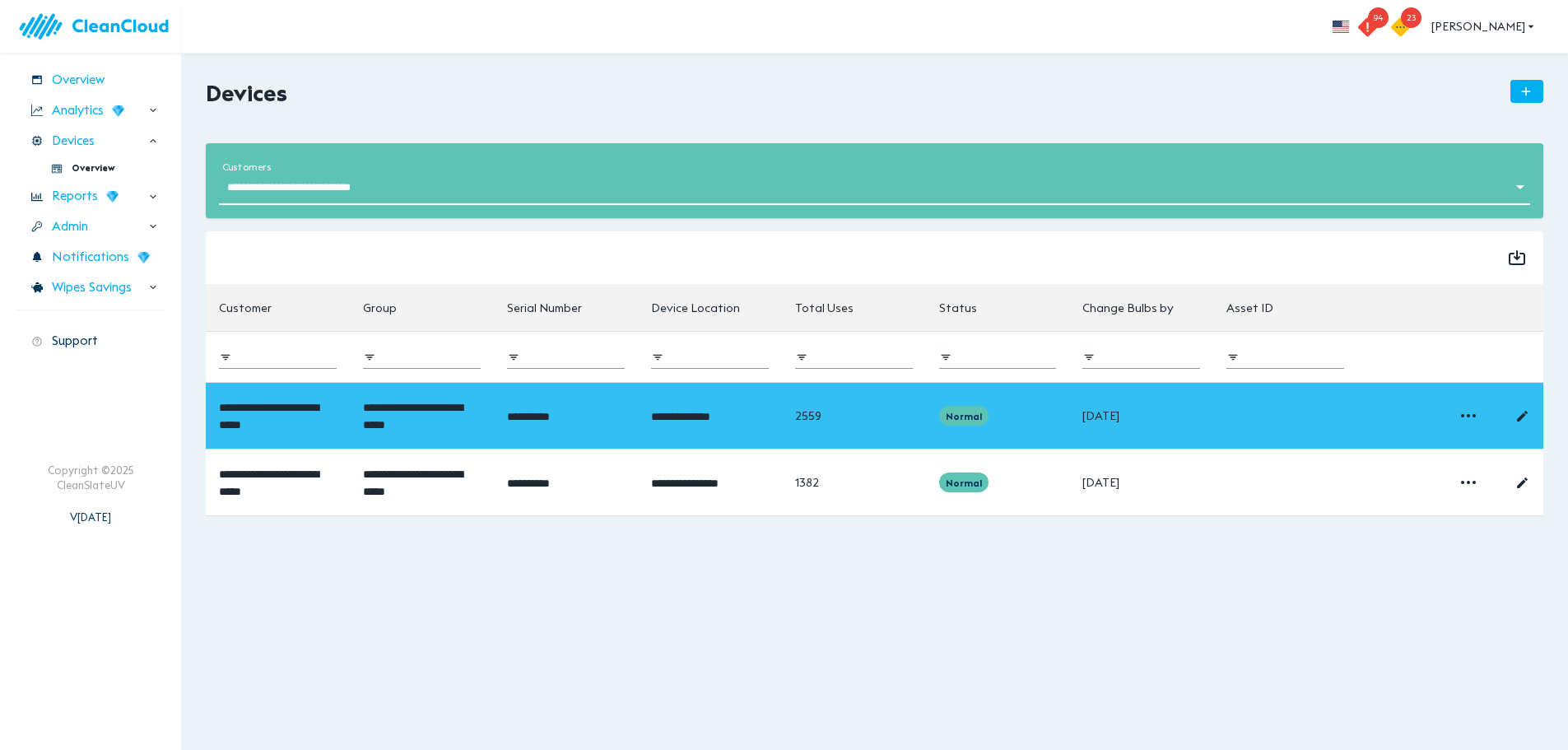 type on "**********" 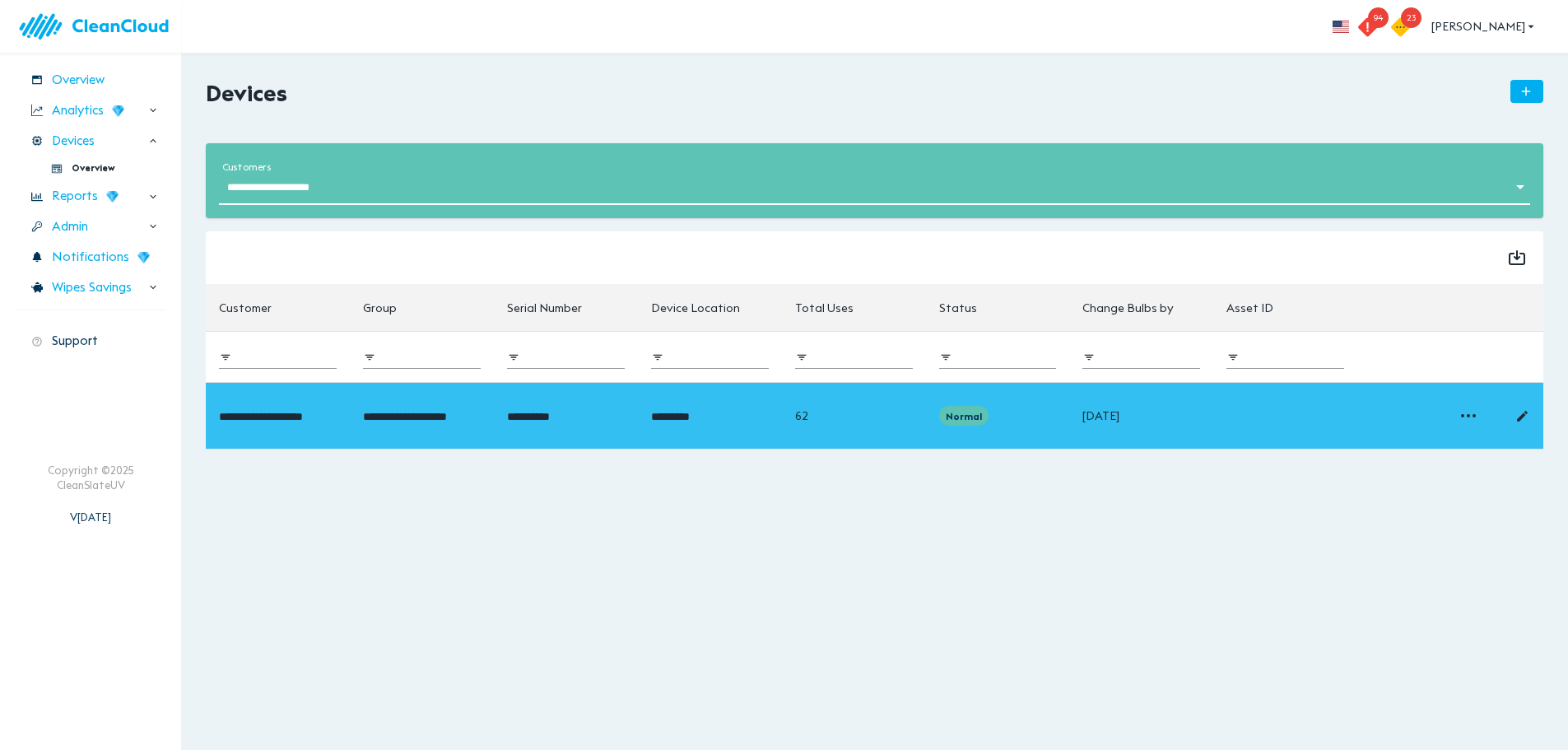 click on "**********" at bounding box center [277, 416] 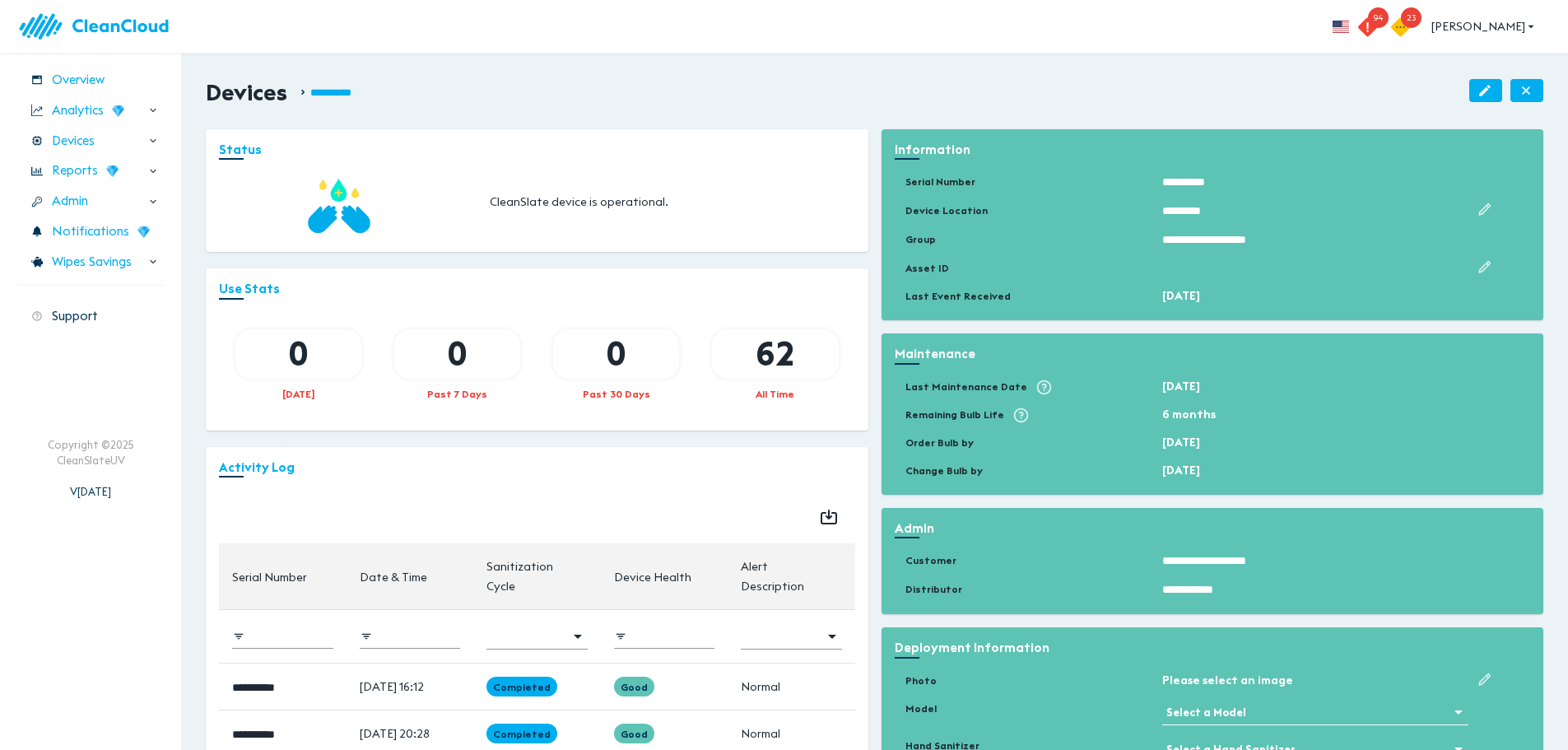 scroll, scrollTop: 0, scrollLeft: 0, axis: both 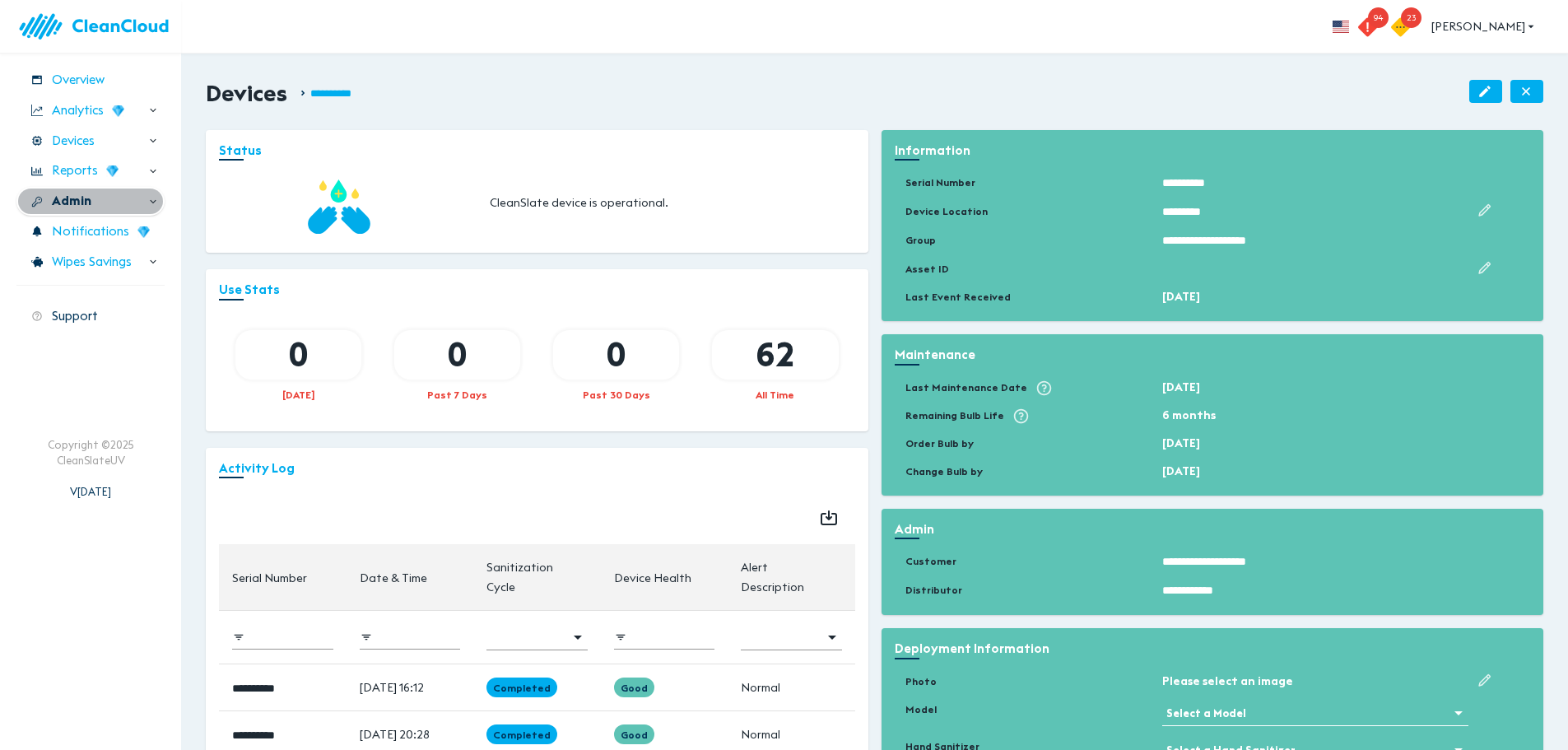 click on "Admin" at bounding box center (91, 201) 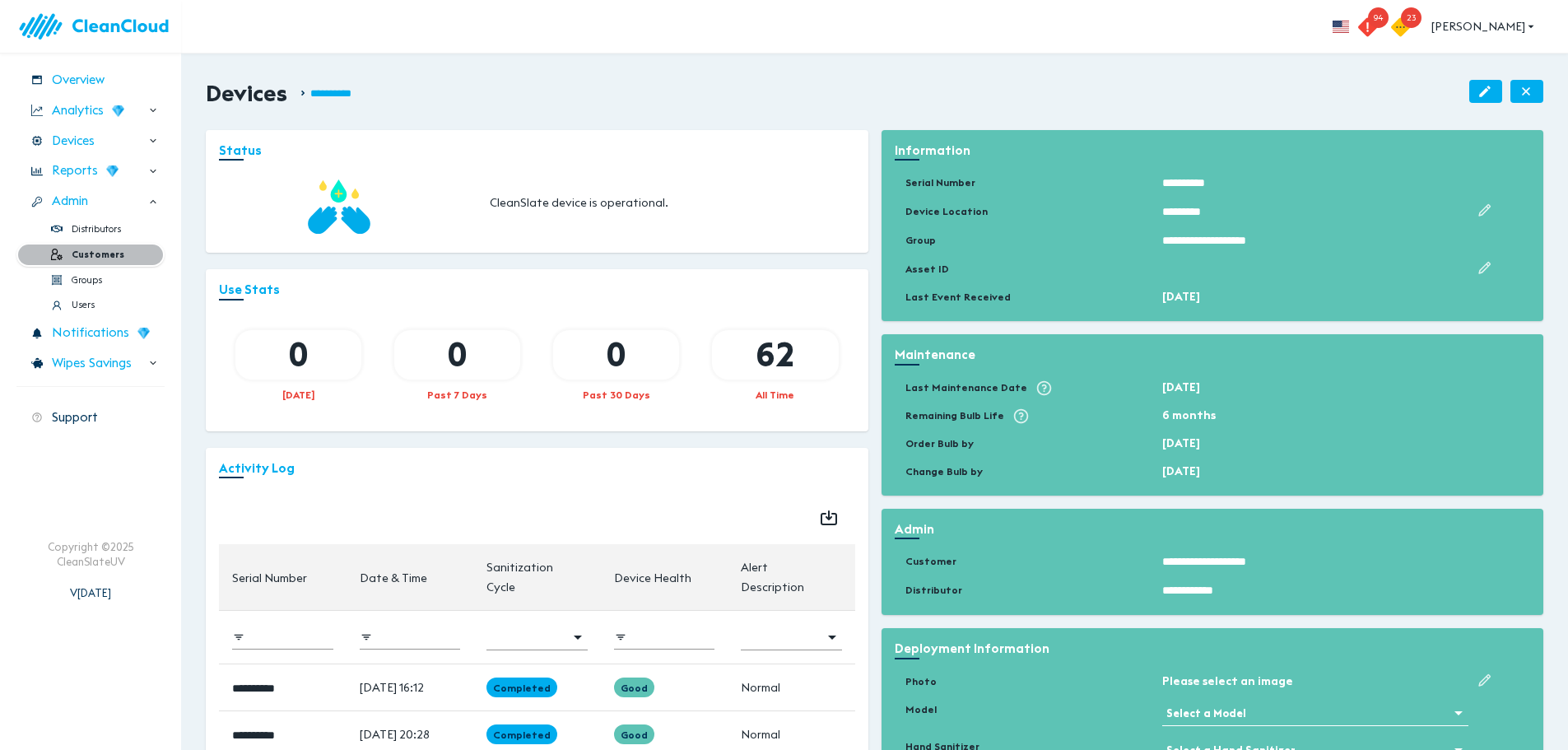 click on "Customers" at bounding box center (98, 254) 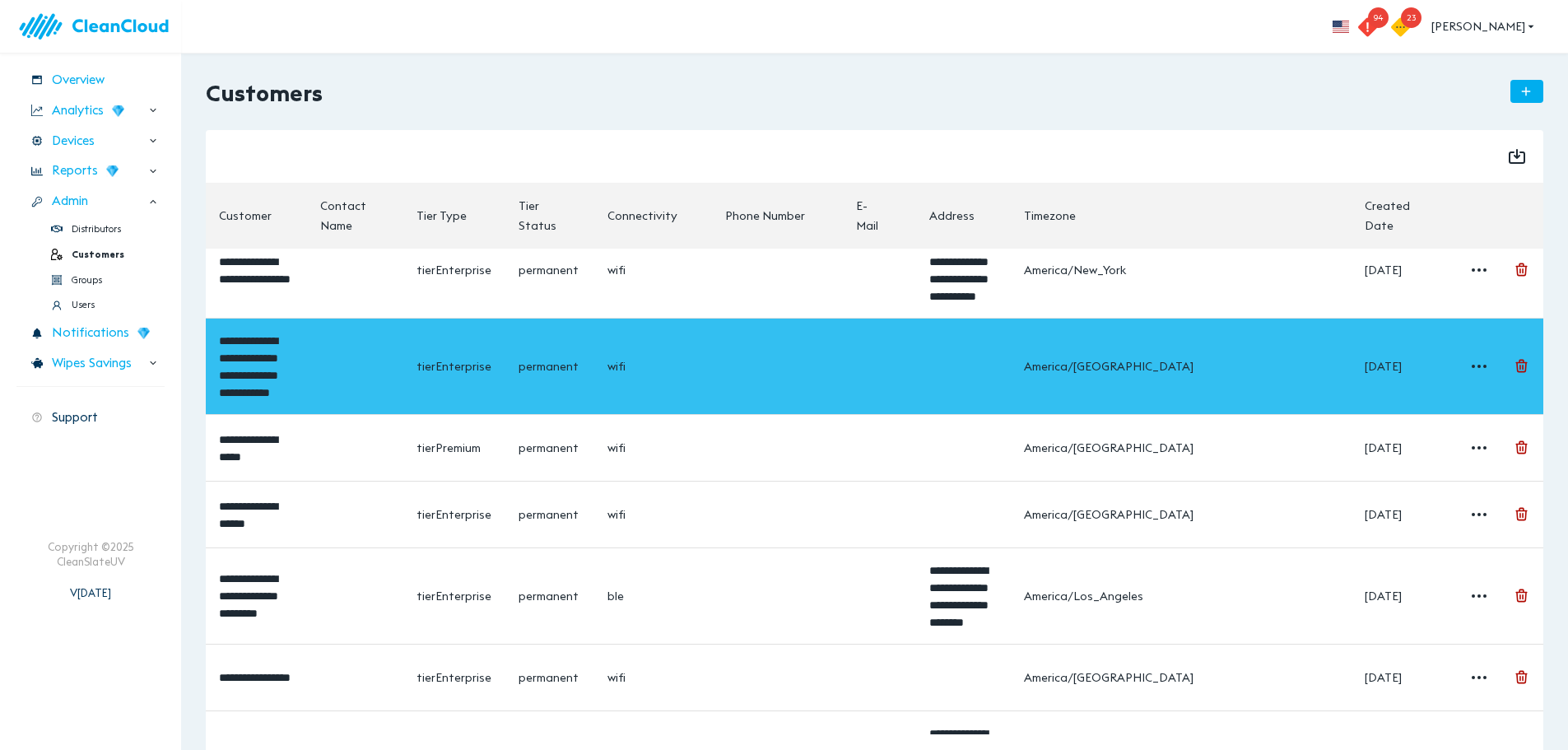 scroll, scrollTop: 82, scrollLeft: 0, axis: vertical 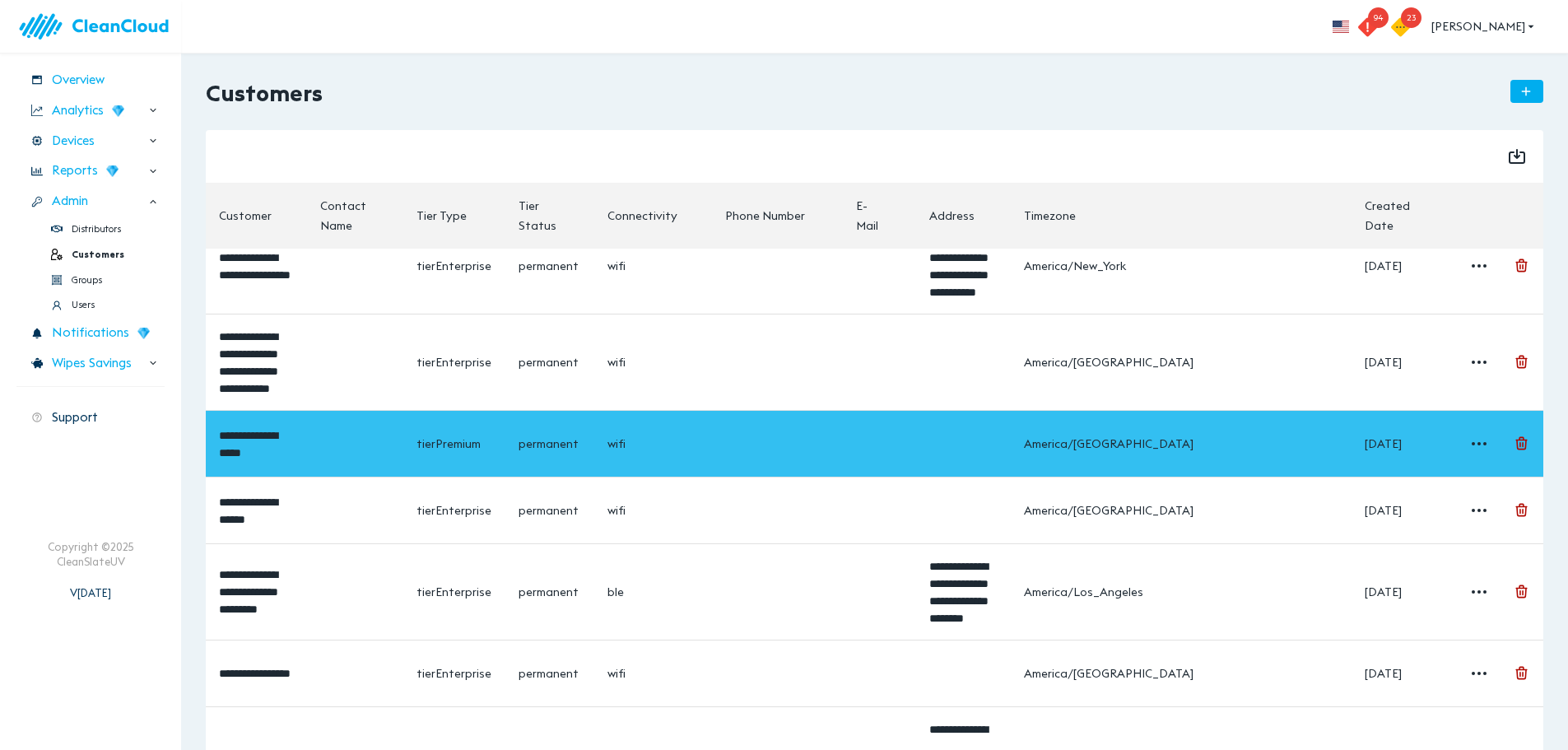 click at bounding box center (355, 443) 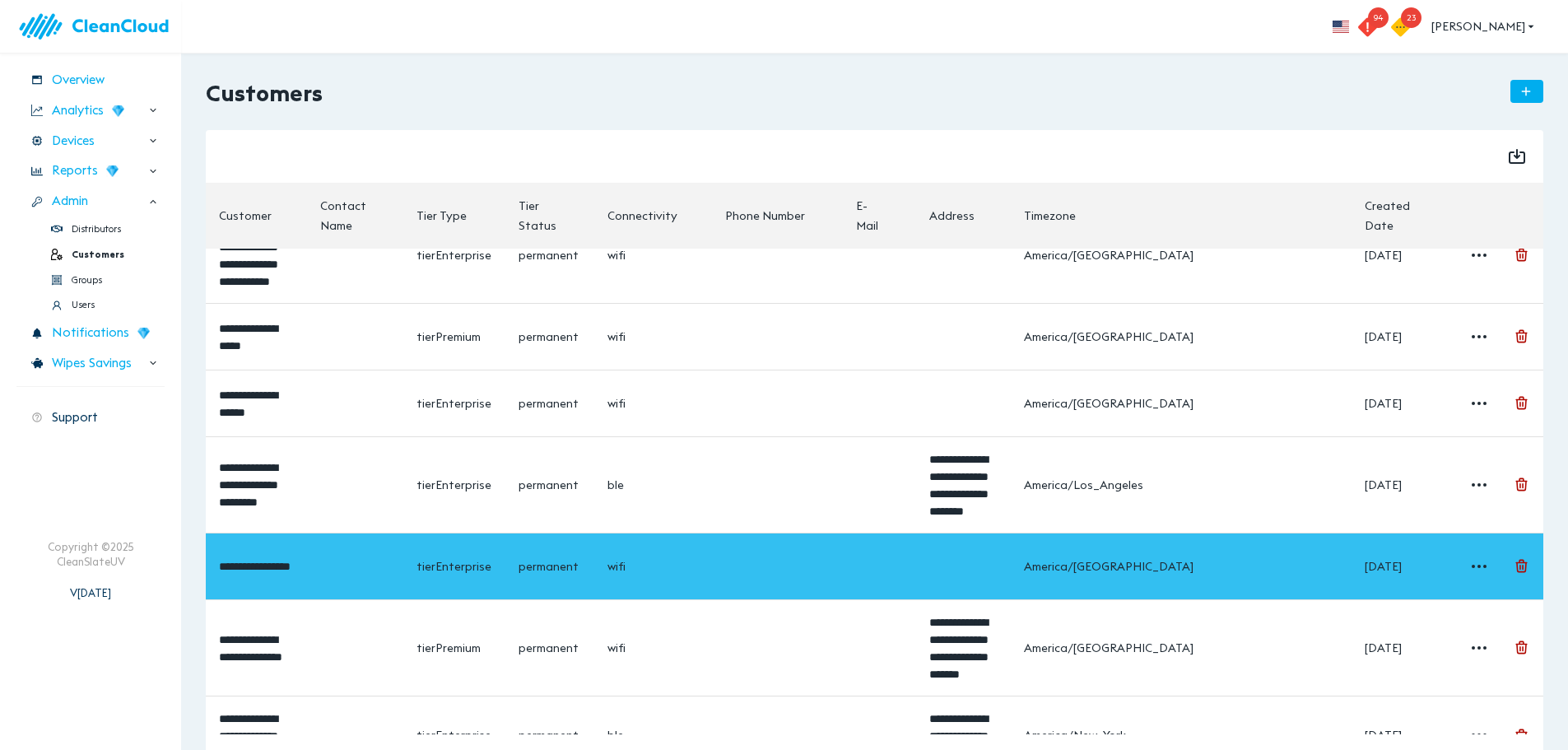 scroll, scrollTop: 165, scrollLeft: 0, axis: vertical 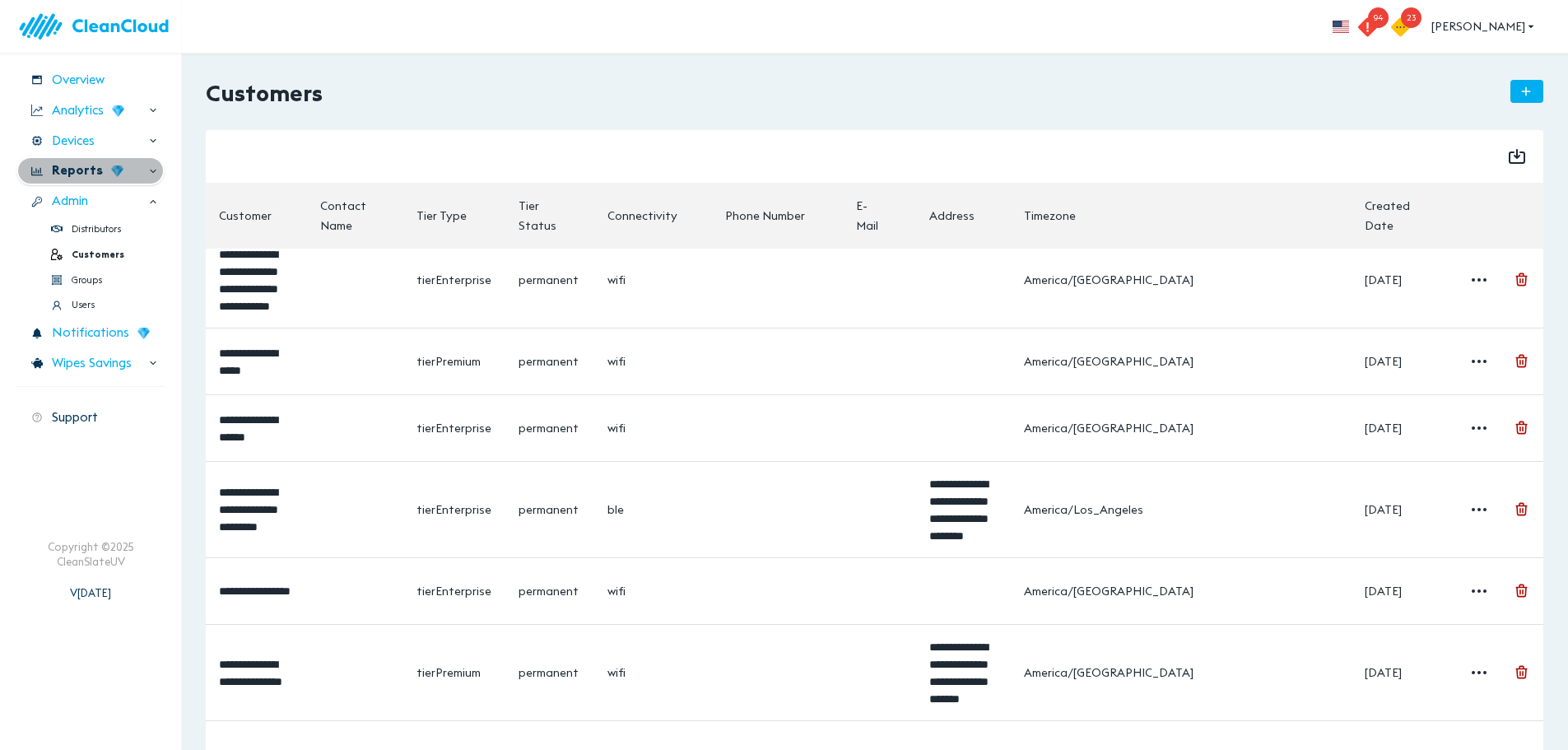 click on "Reports" at bounding box center (77, 170) 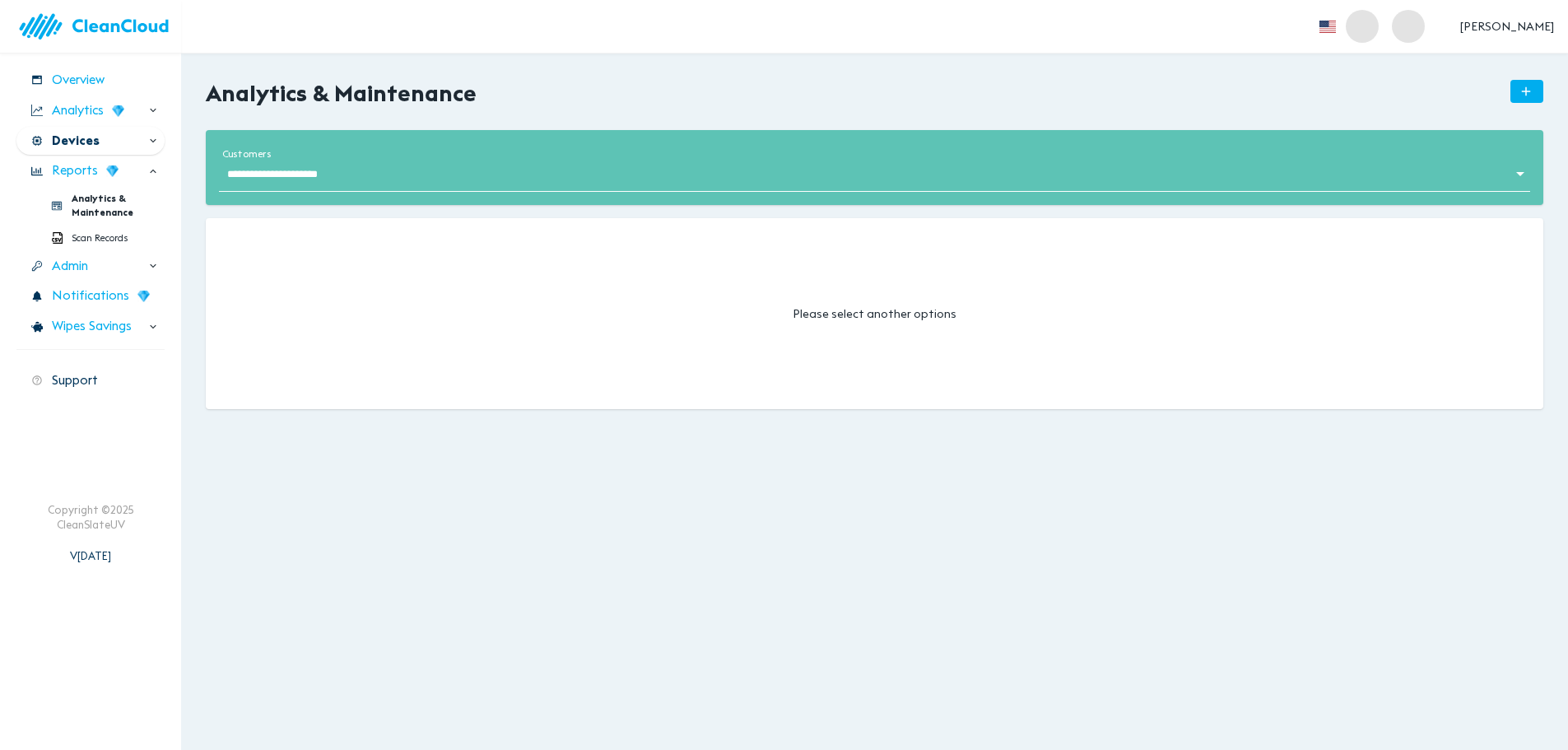 click on "Devices" at bounding box center [76, 141] 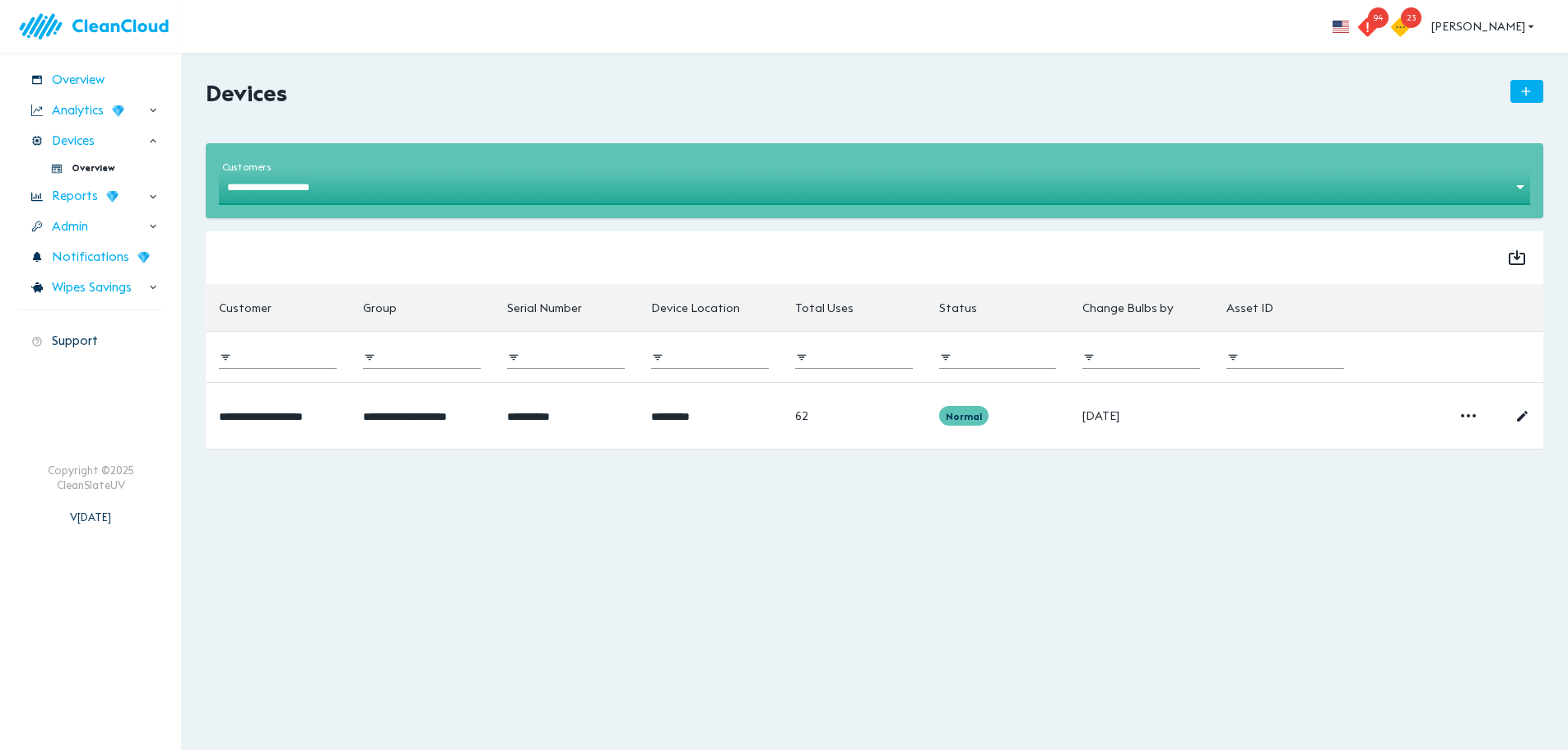 click on "**********" at bounding box center [784, 375] 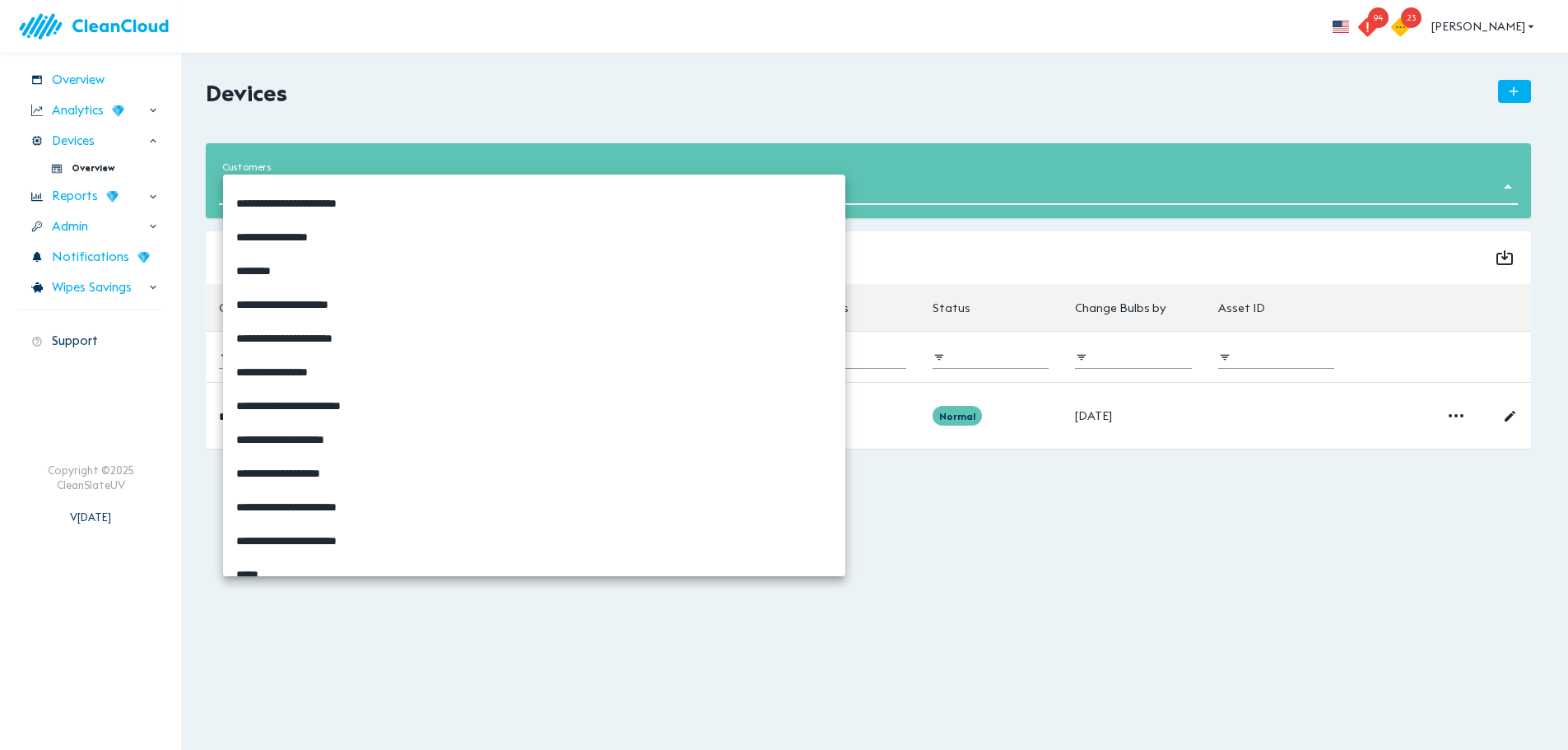 scroll, scrollTop: 5122, scrollLeft: 0, axis: vertical 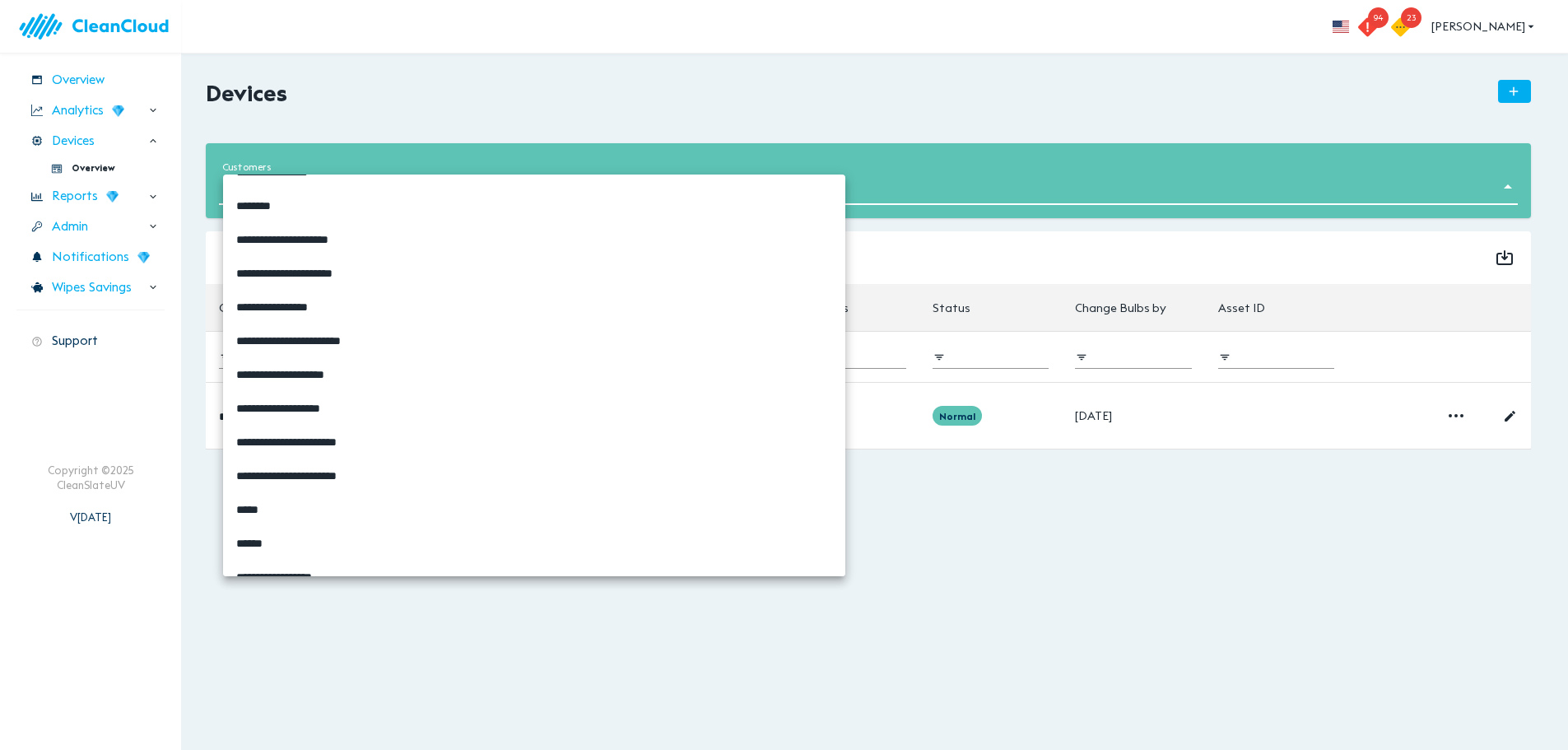 click on "**********" at bounding box center (376, 375) 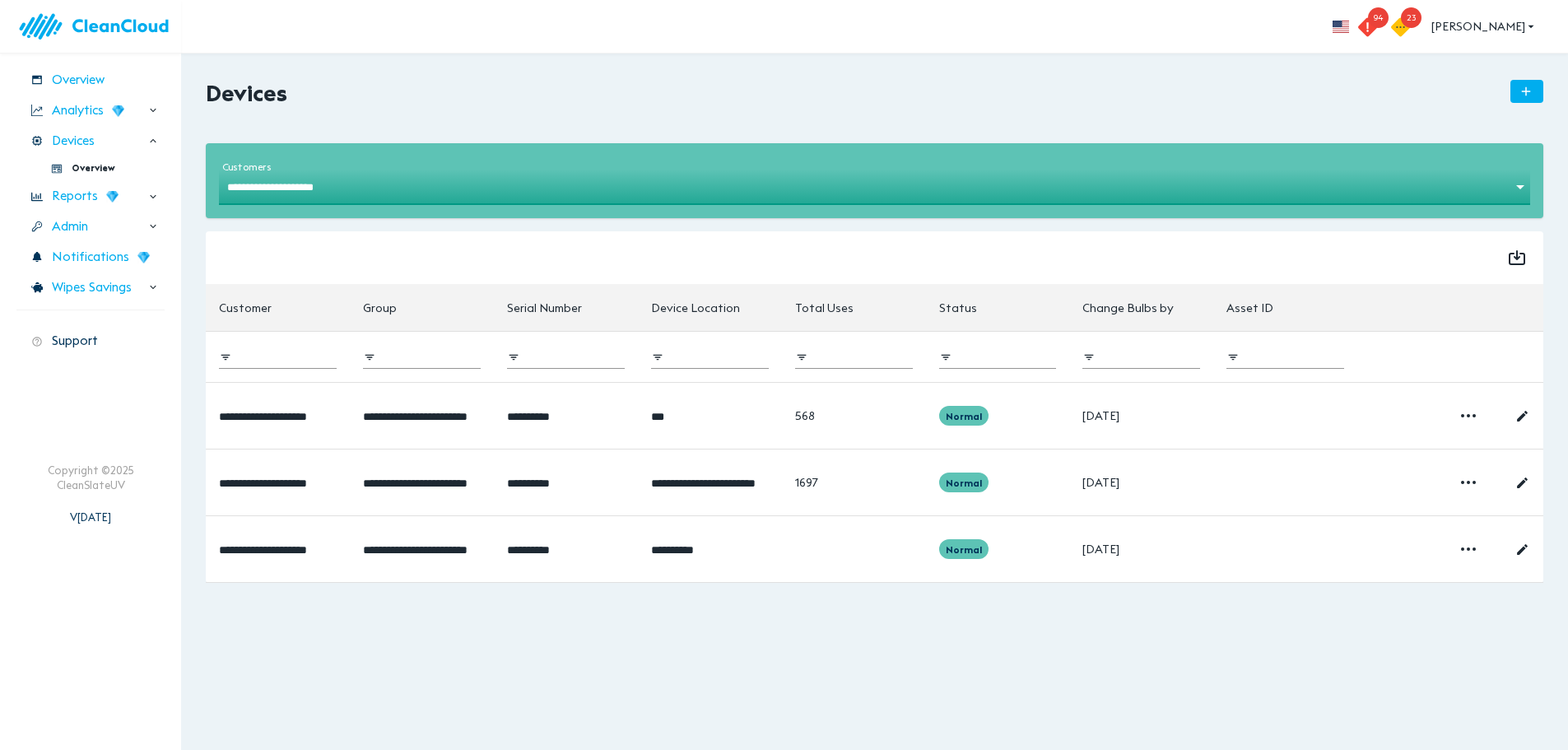 click on "**********" at bounding box center [784, 375] 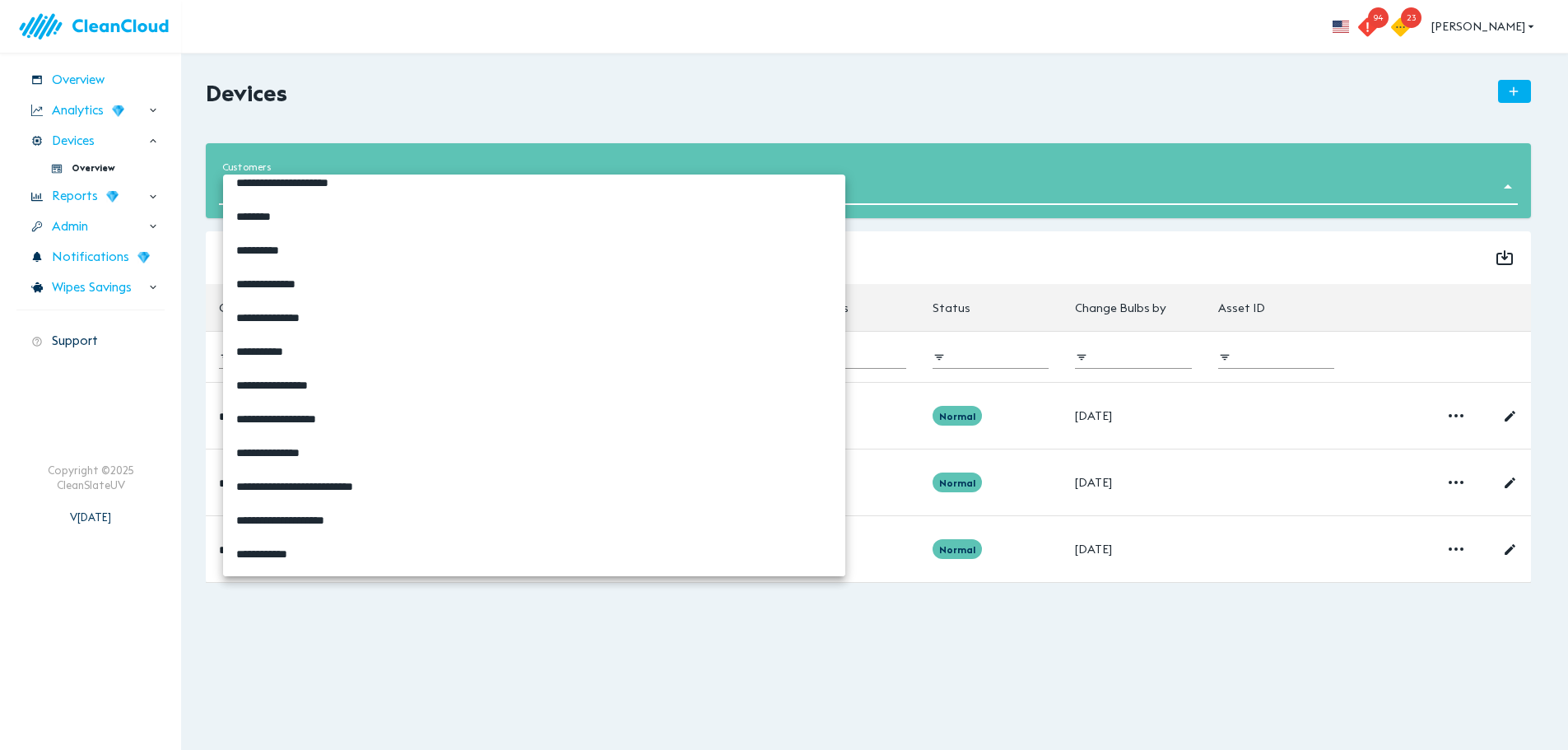 scroll, scrollTop: 1829, scrollLeft: 0, axis: vertical 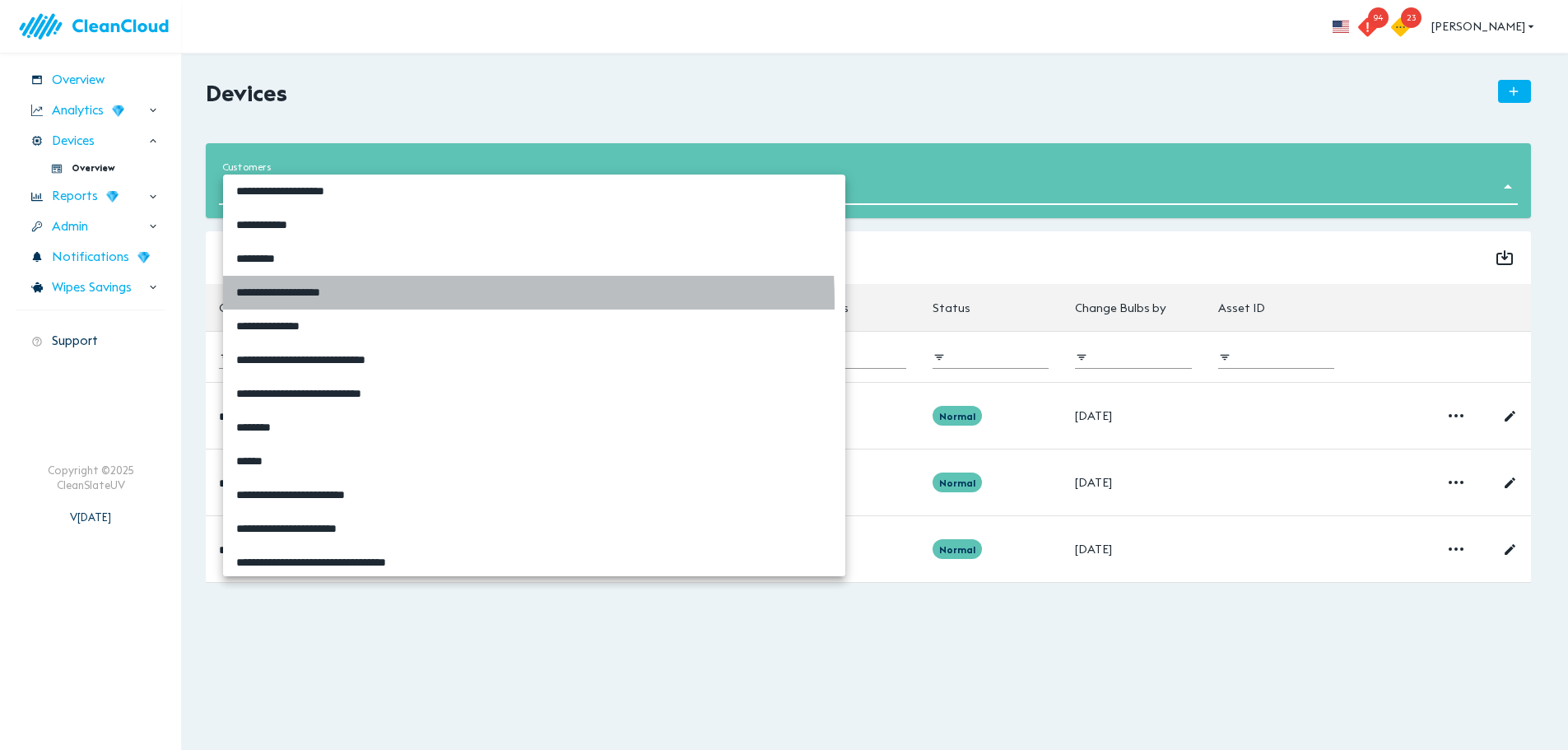 click on "**********" at bounding box center (534, 292) 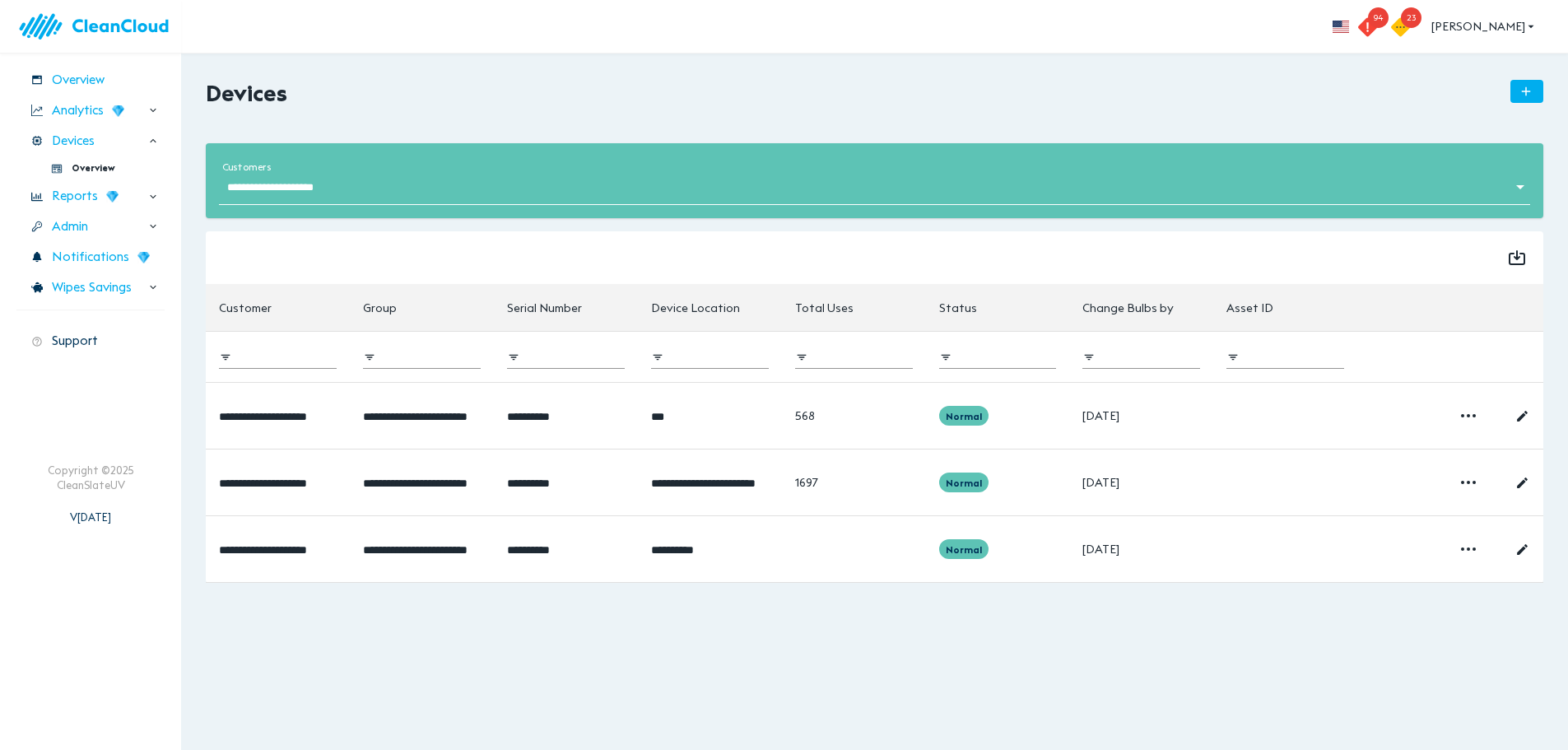 type on "**********" 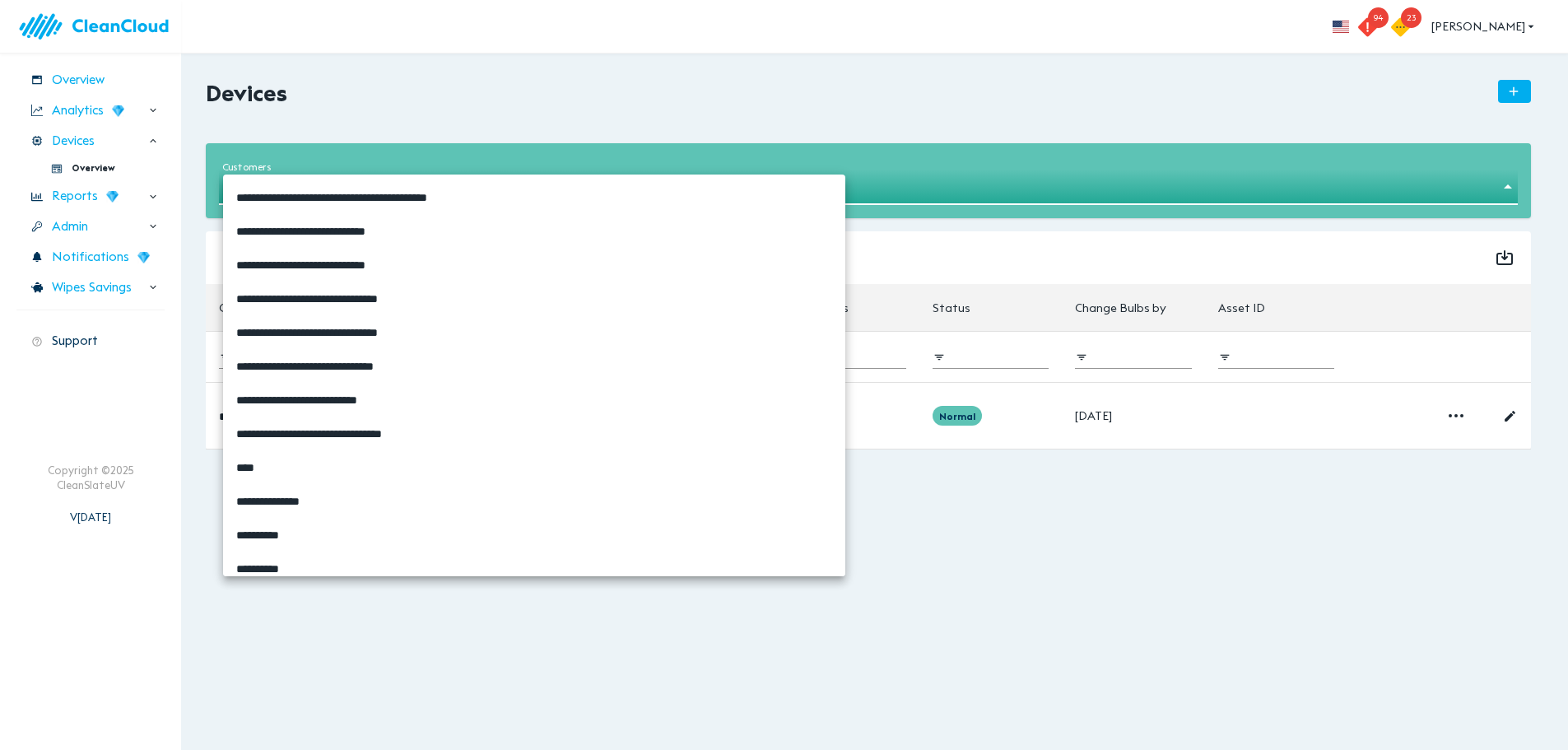 click on "**********" at bounding box center [784, 375] 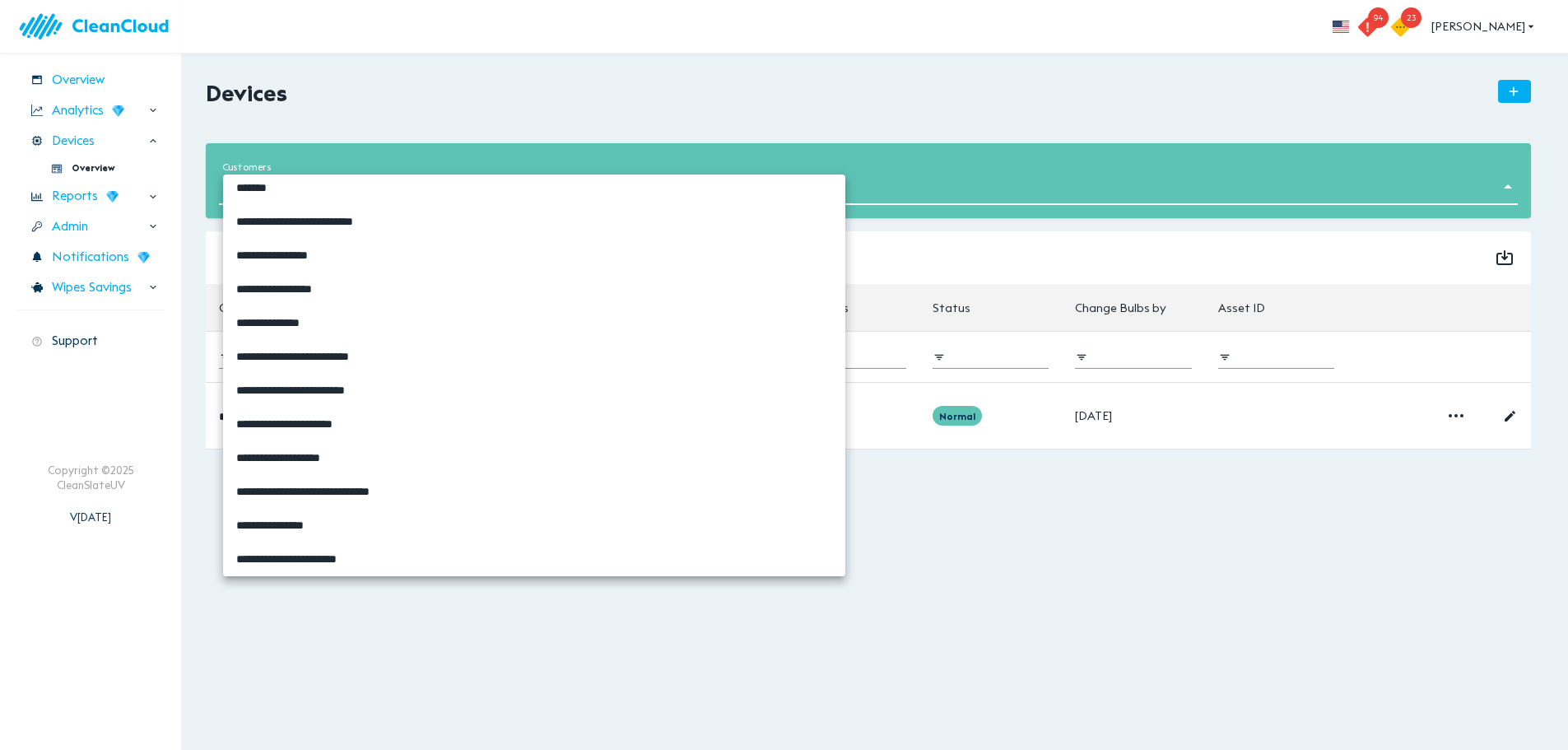 scroll, scrollTop: 3887, scrollLeft: 0, axis: vertical 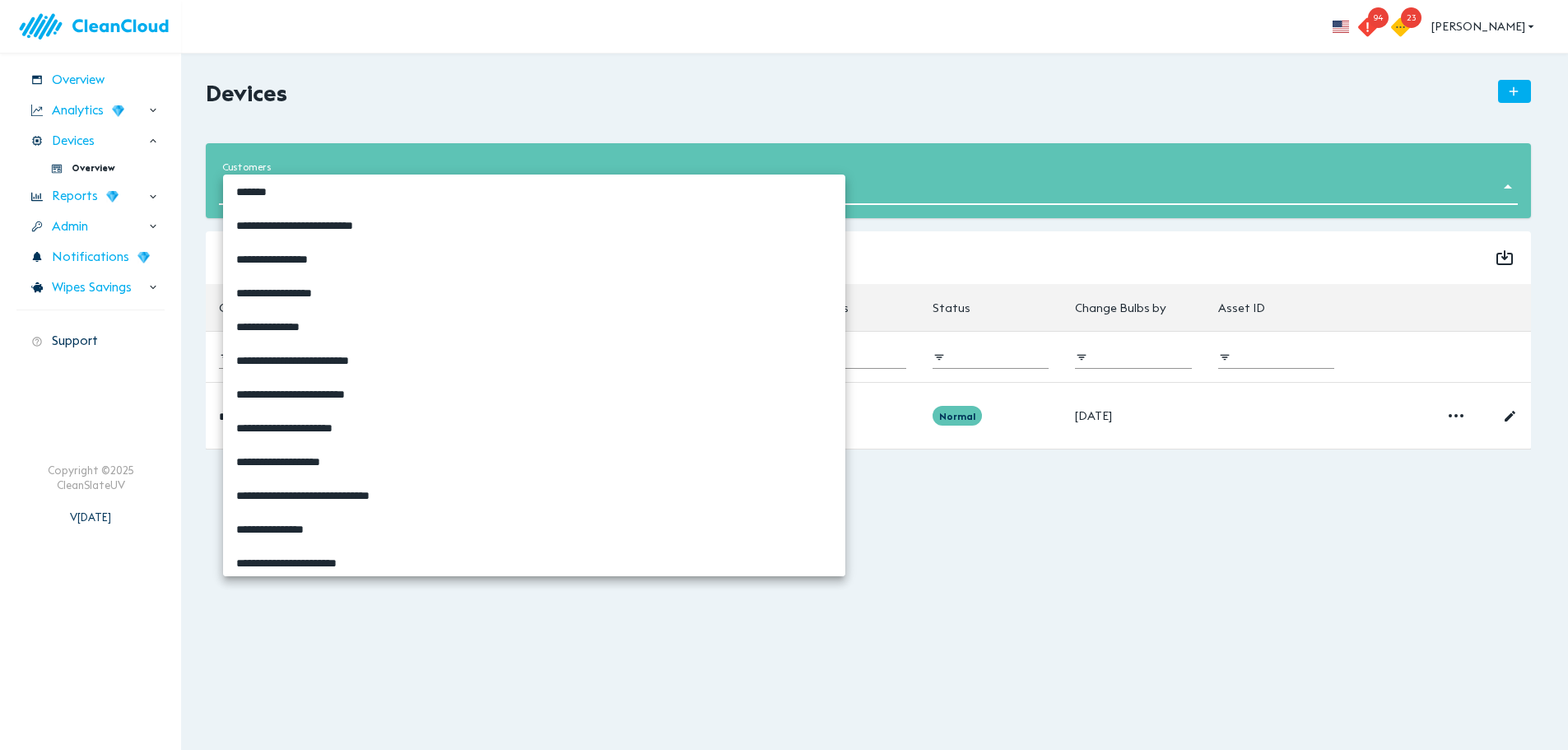 click at bounding box center (784, 375) 